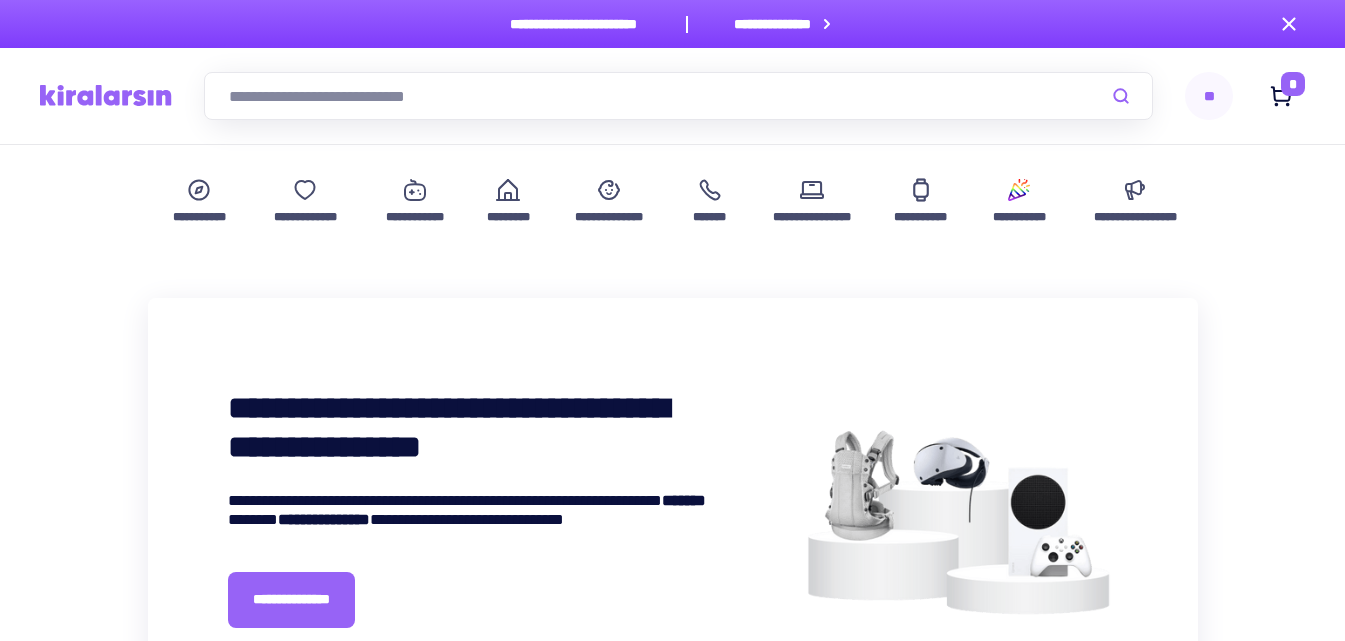 scroll, scrollTop: 0, scrollLeft: 0, axis: both 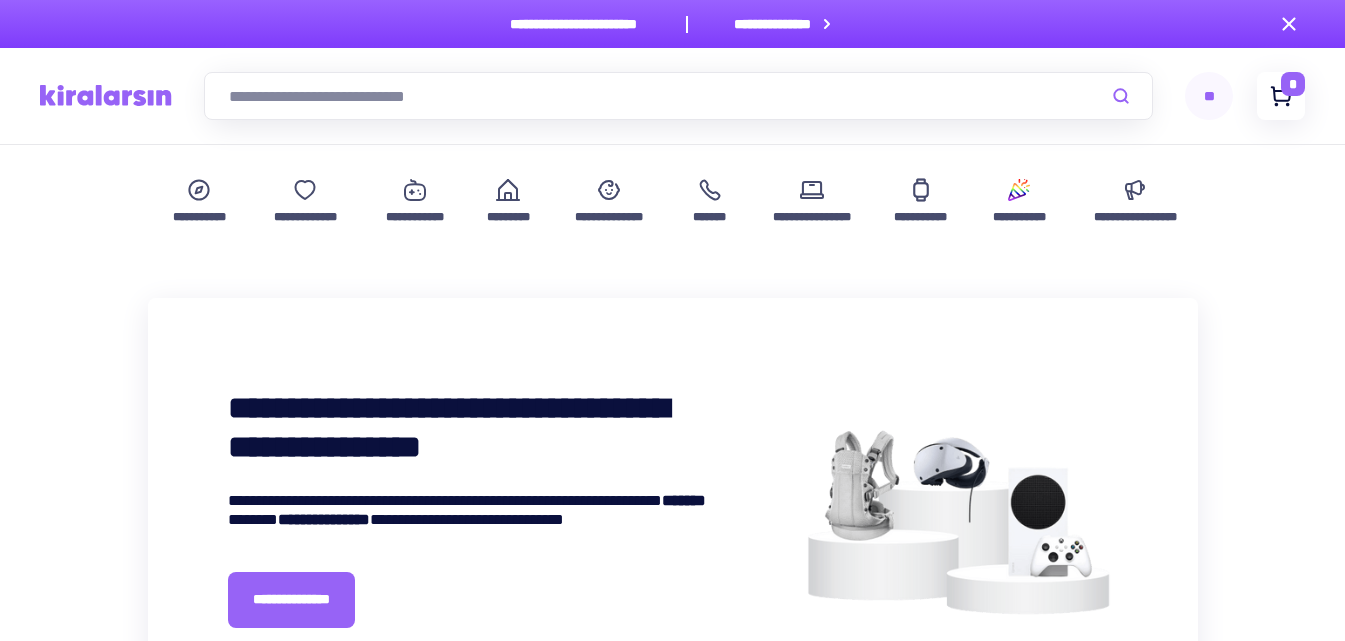 click on "*" at bounding box center [1293, 84] 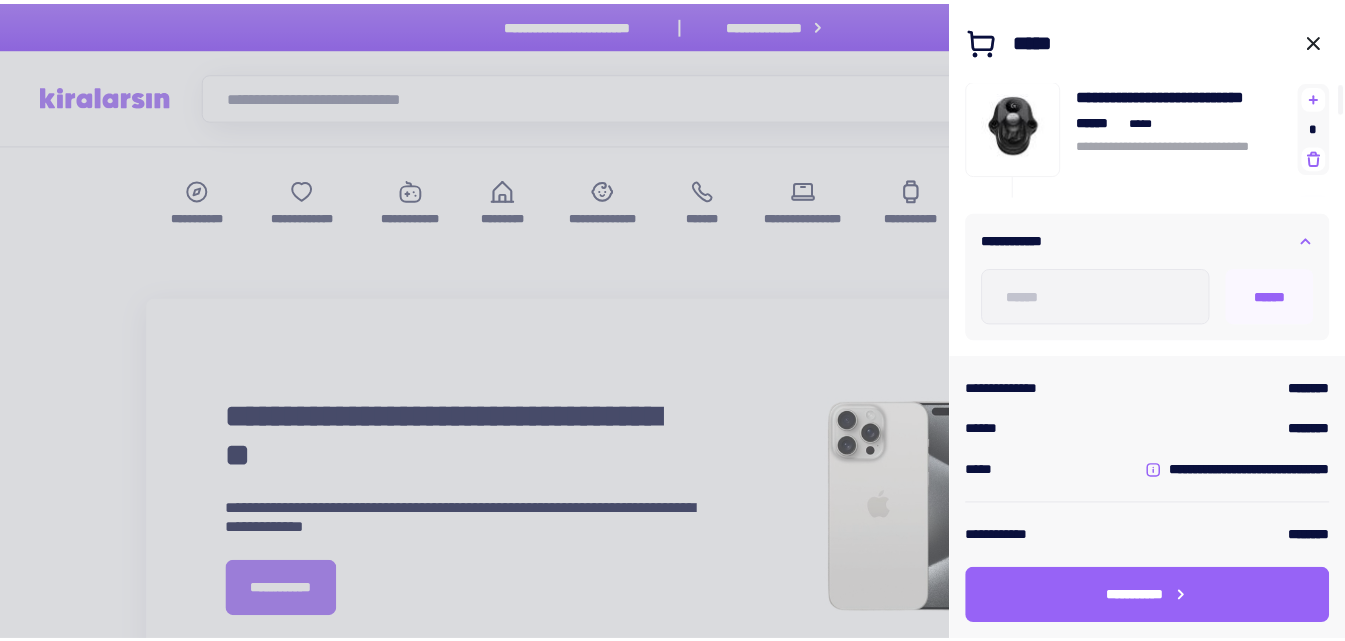 scroll, scrollTop: 0, scrollLeft: 0, axis: both 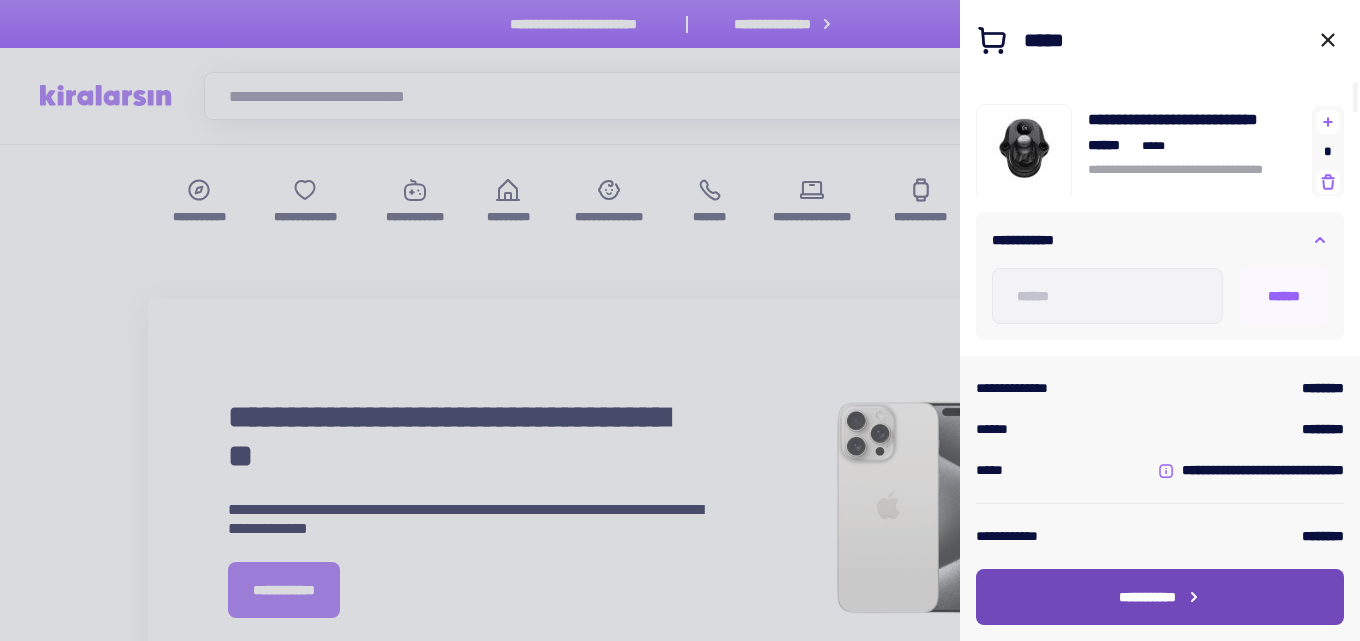click on "**********" at bounding box center [1147, 597] 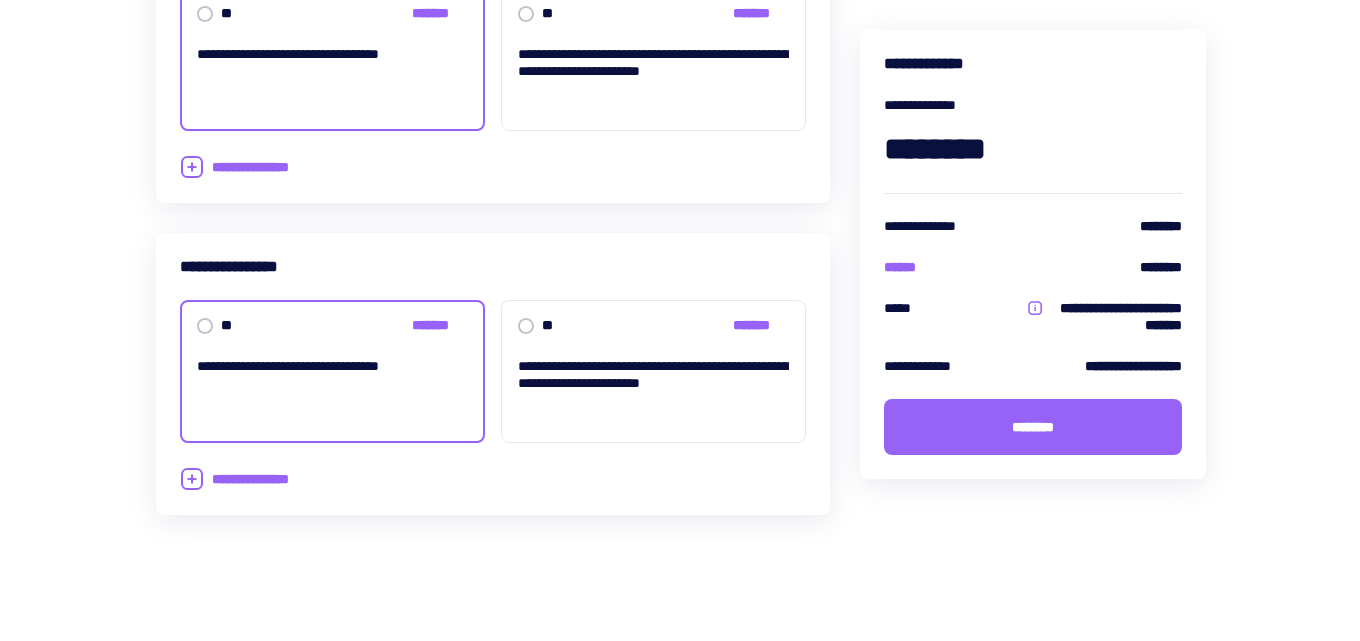 scroll, scrollTop: 0, scrollLeft: 0, axis: both 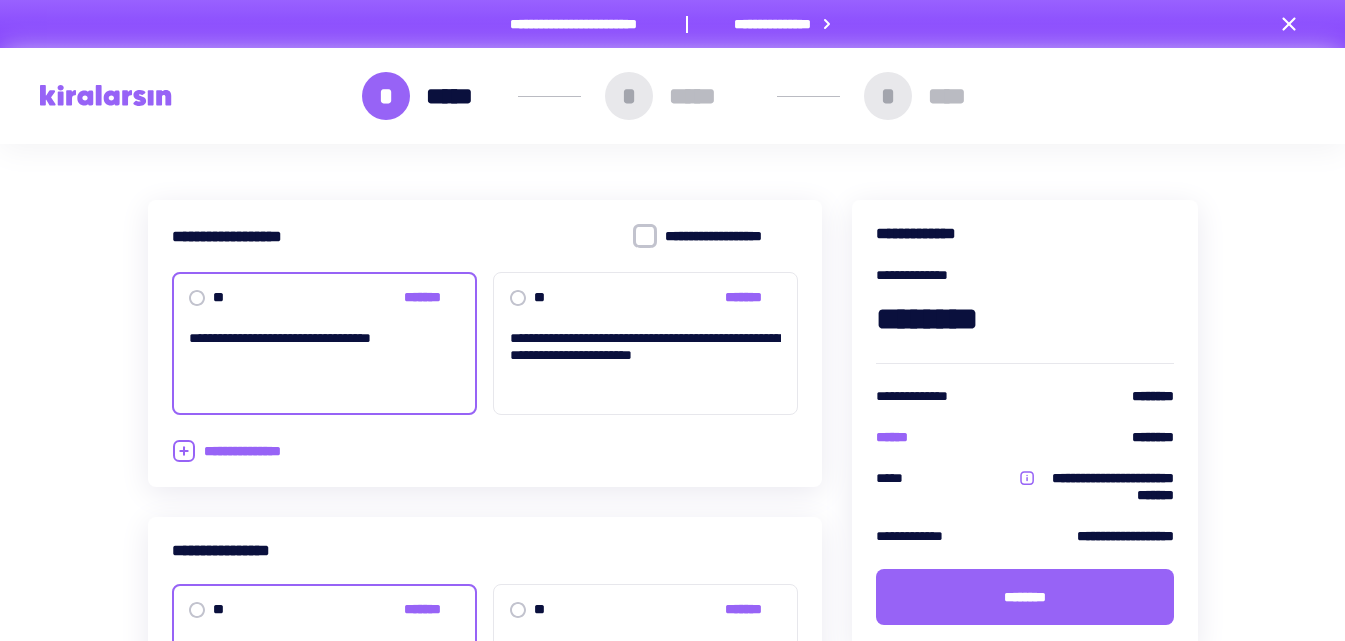 click on "[FIRST] [LAST] [STREET] [CITY], [STATE] [ZIP]" at bounding box center (485, 343) 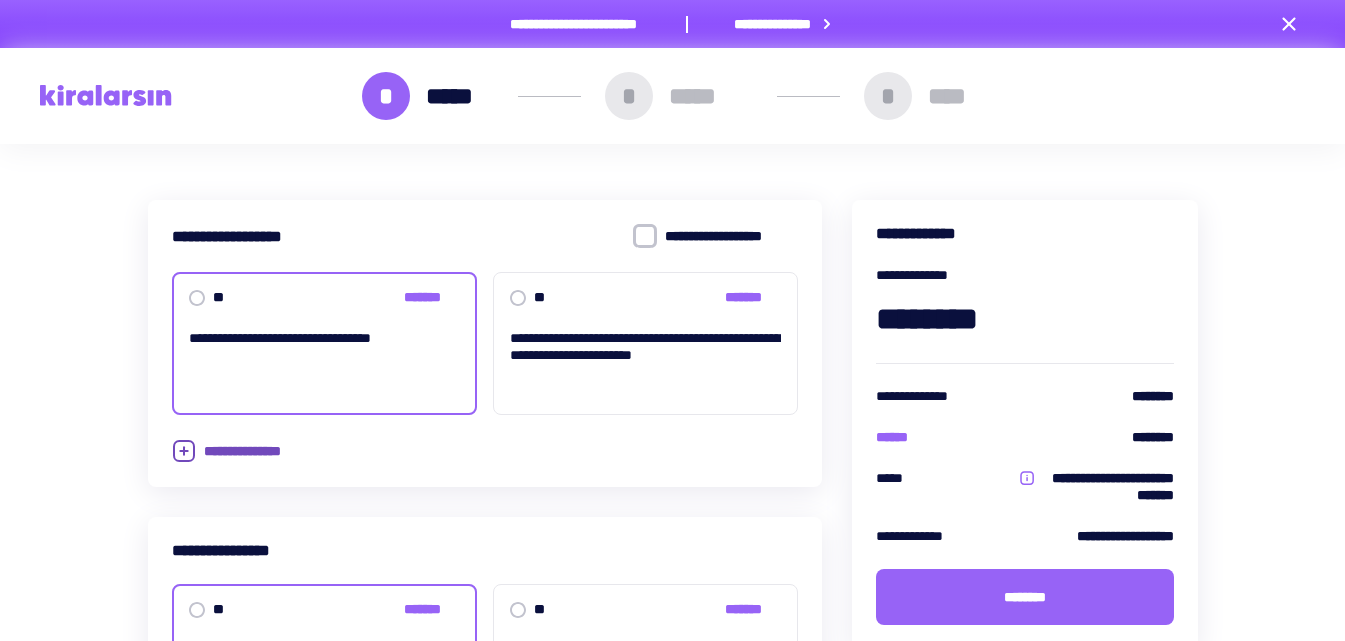 click on "**********" at bounding box center [239, 451] 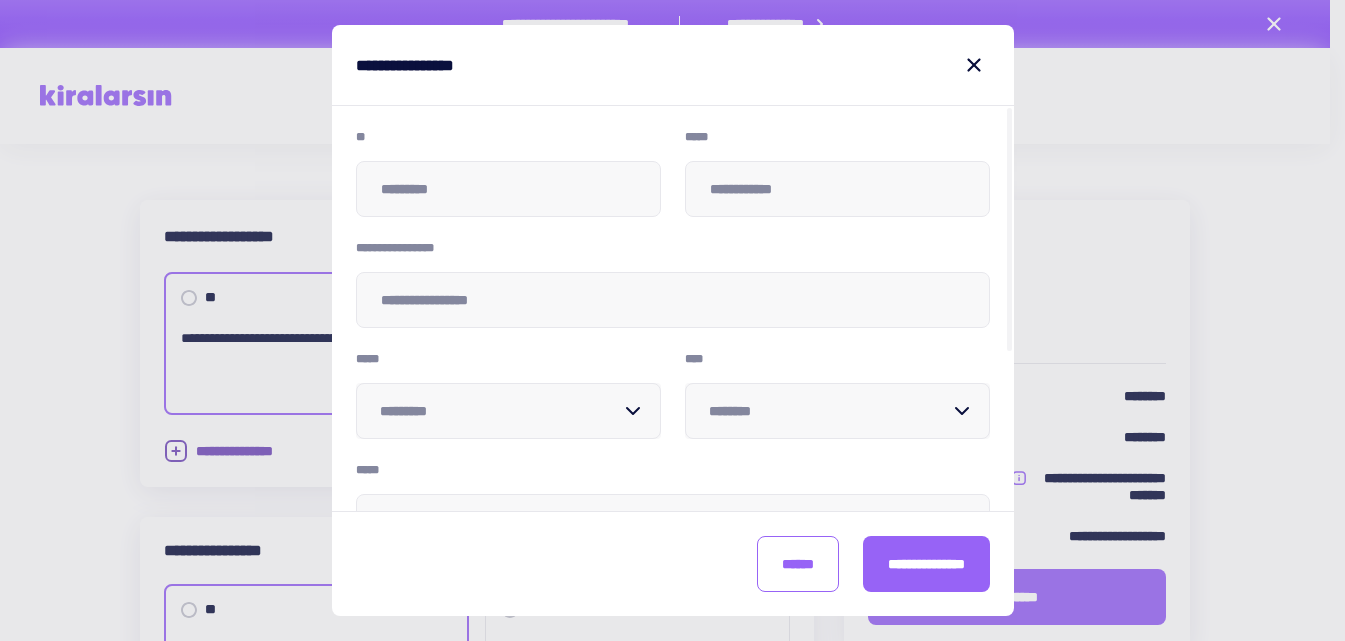 type on "**********" 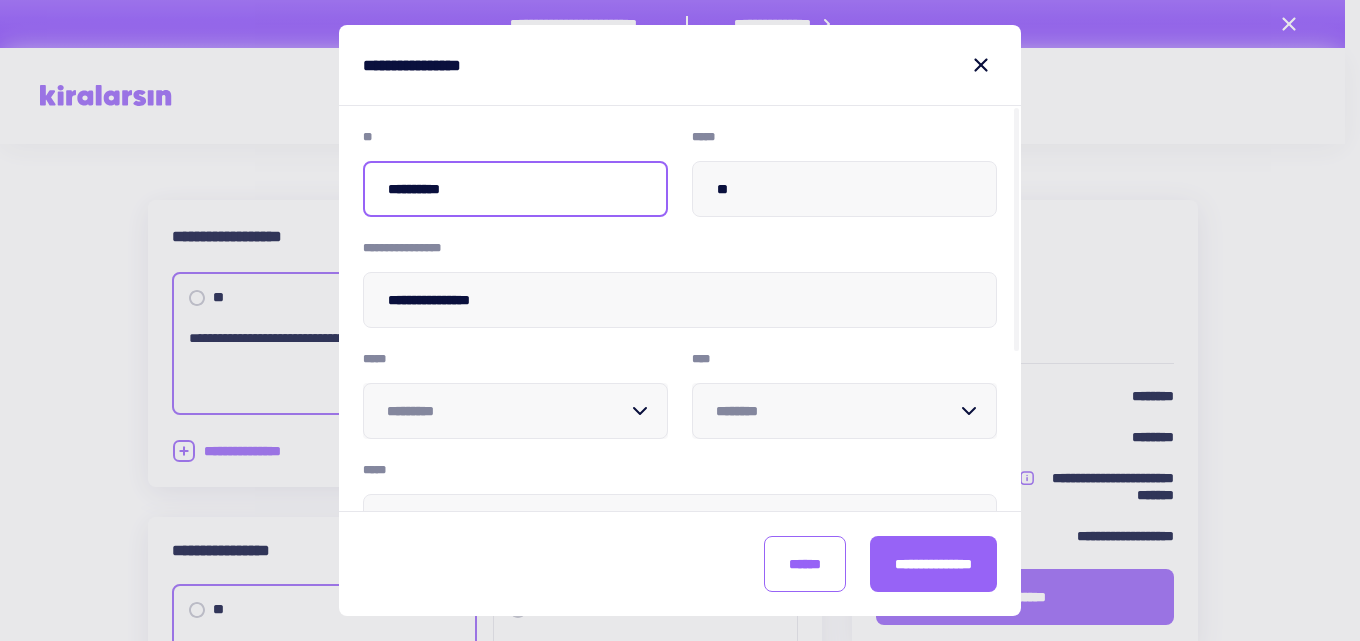 drag, startPoint x: 569, startPoint y: 187, endPoint x: 91, endPoint y: 181, distance: 478.03766 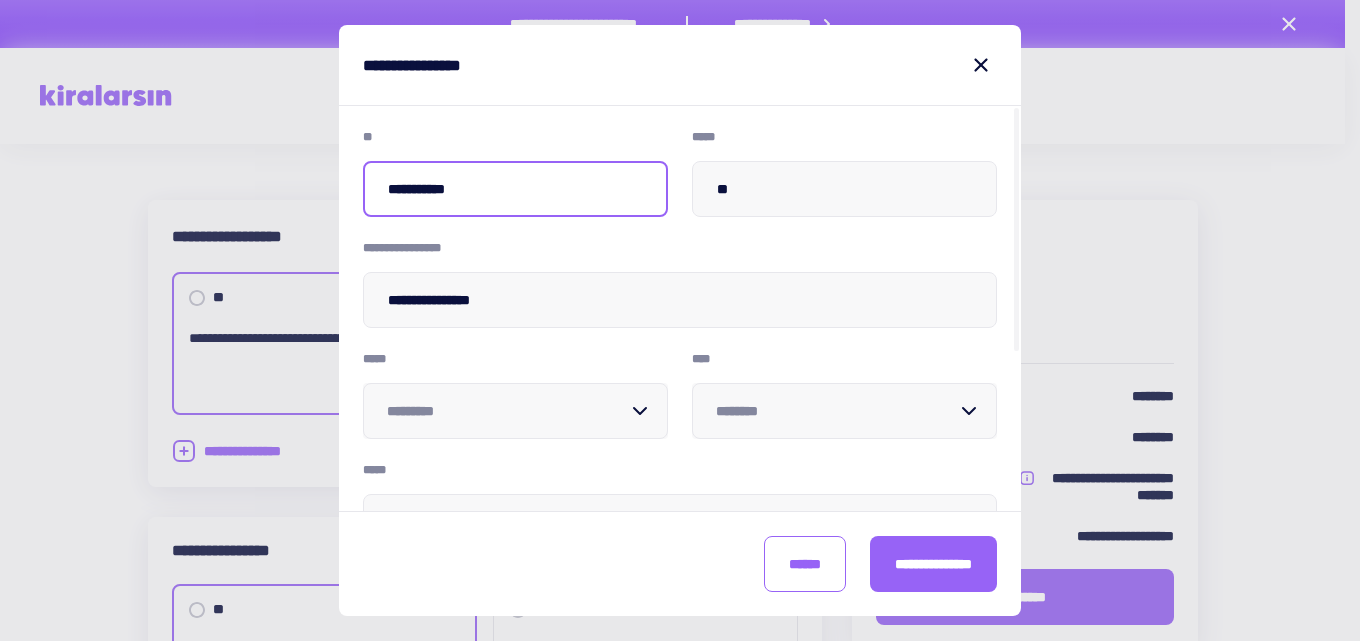 type on "**********" 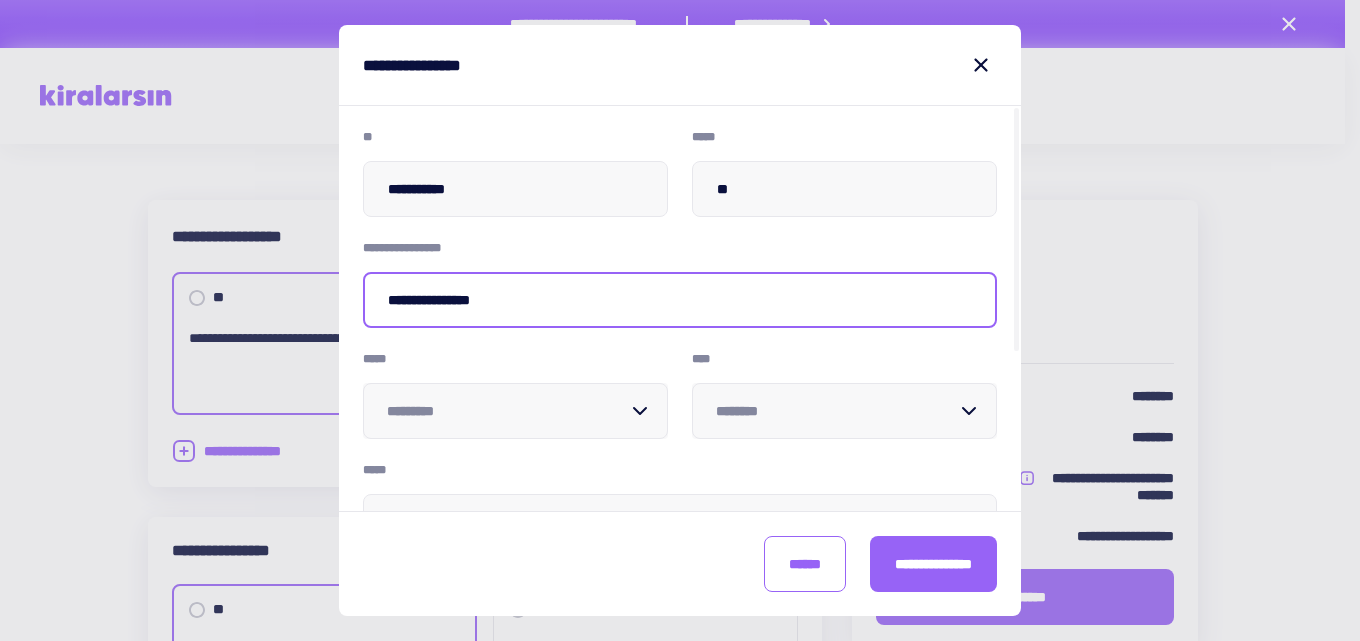 click on "**********" at bounding box center [680, 300] 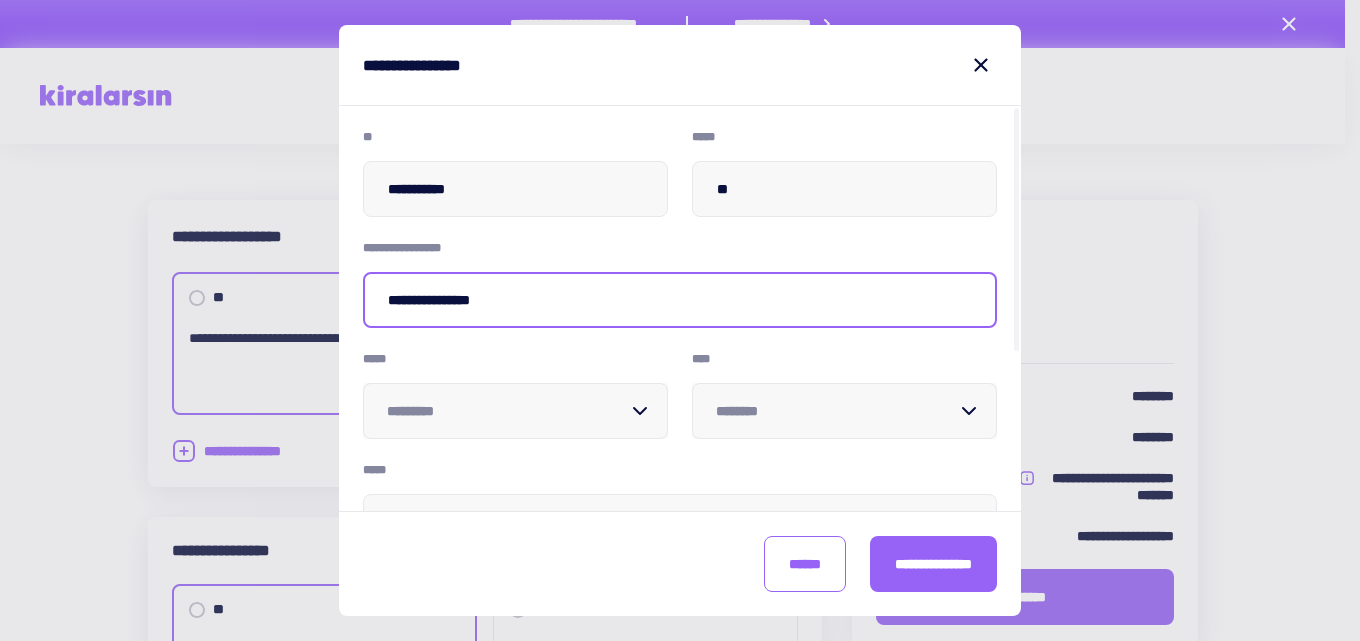 click on "**********" at bounding box center (680, 300) 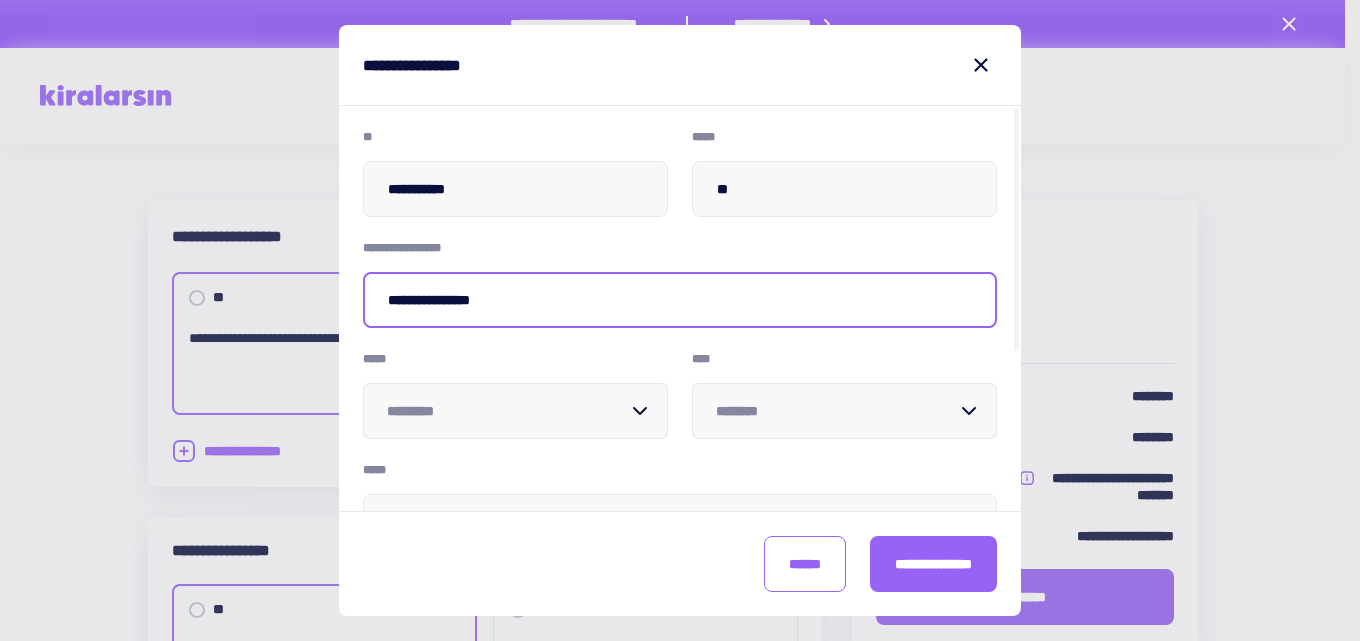 type on "**********" 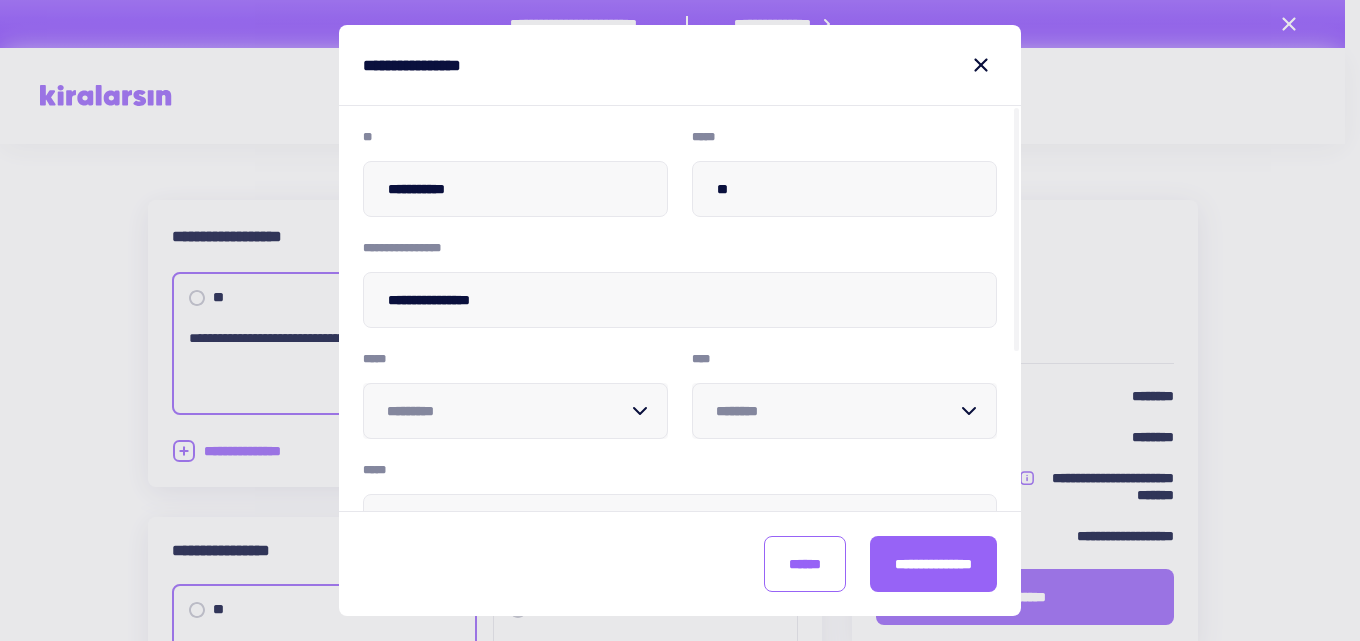 scroll, scrollTop: 36, scrollLeft: 0, axis: vertical 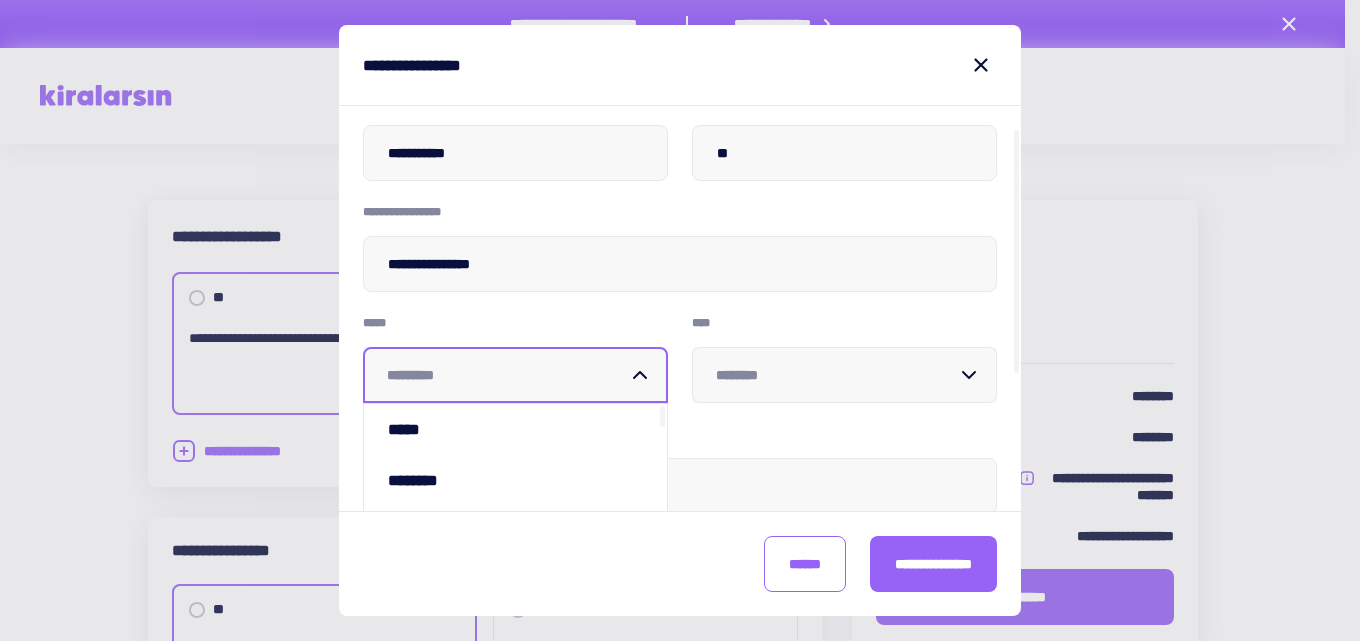 click at bounding box center (507, 375) 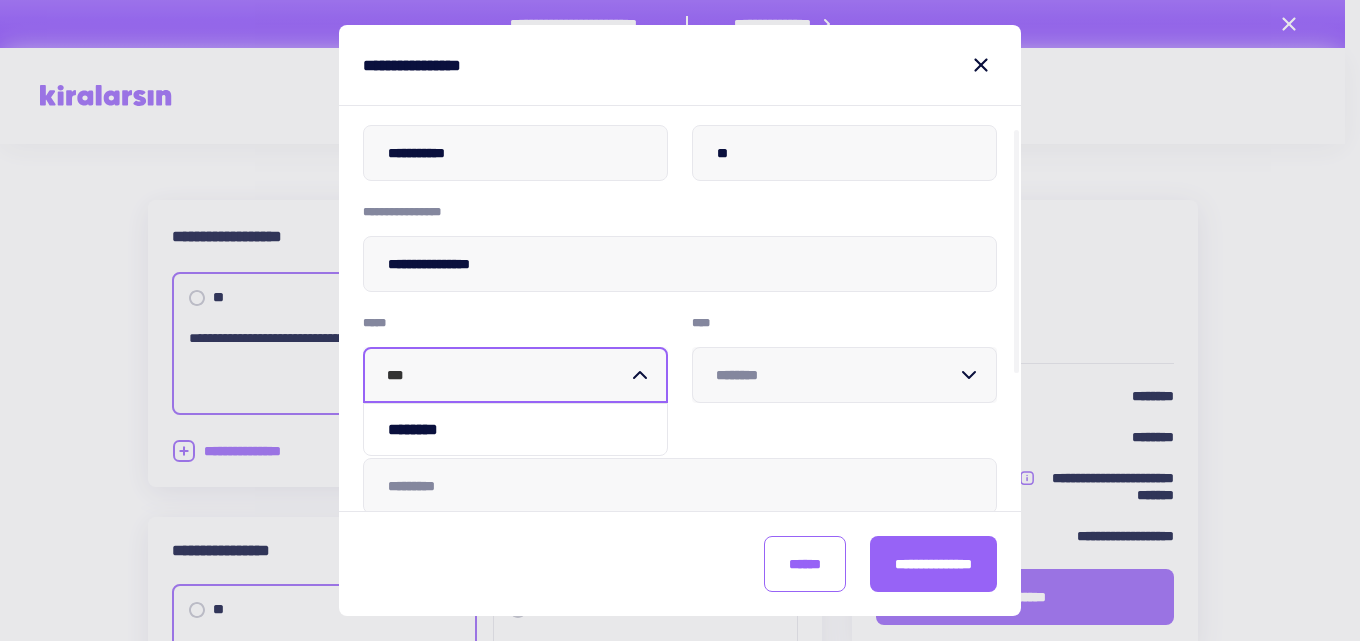 type on "****" 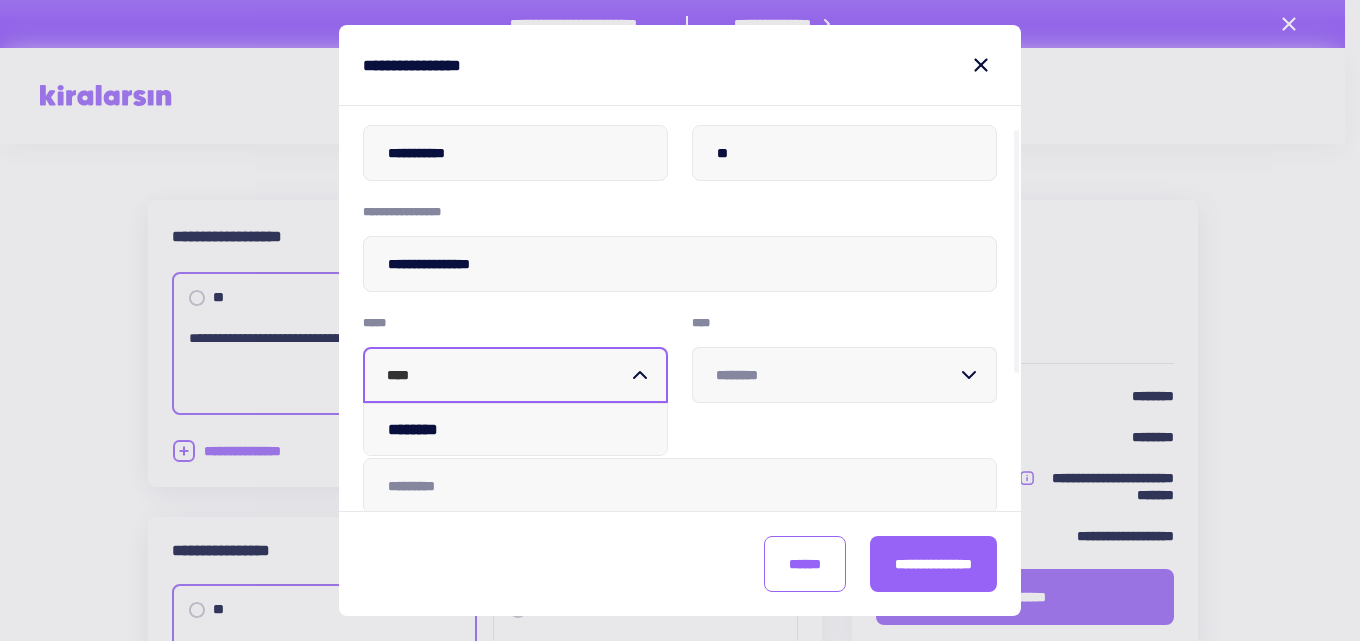 click on "********" at bounding box center (515, 429) 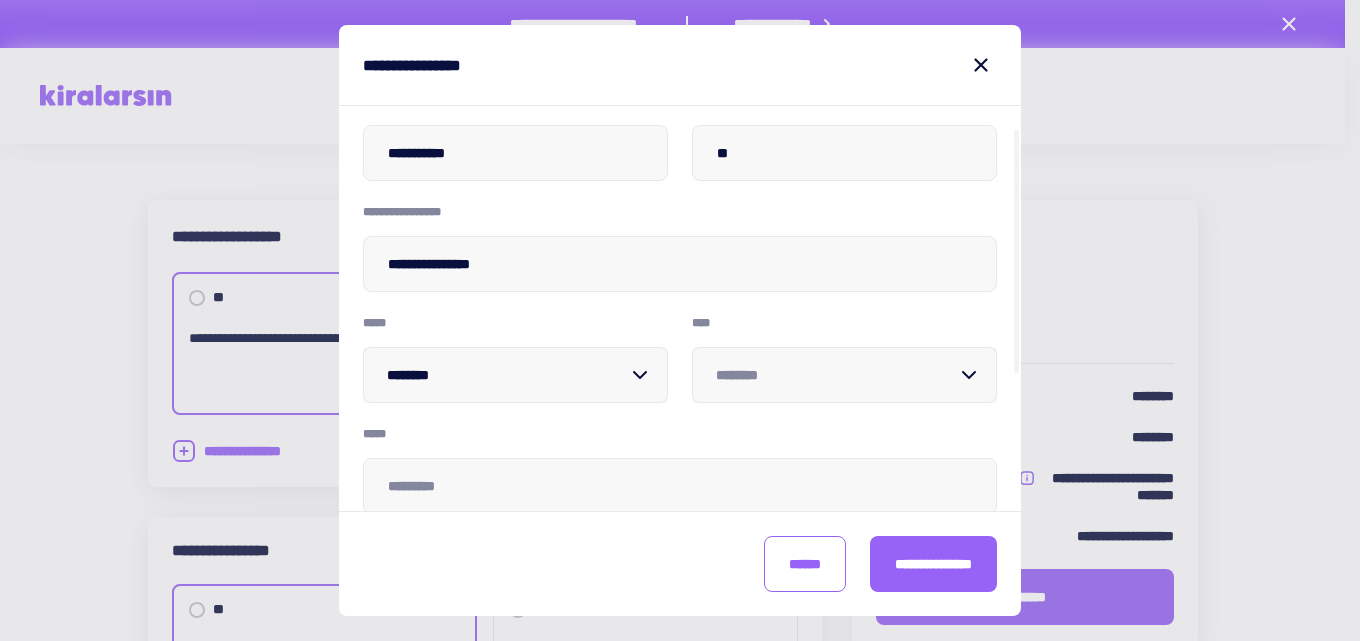 click at bounding box center [836, 375] 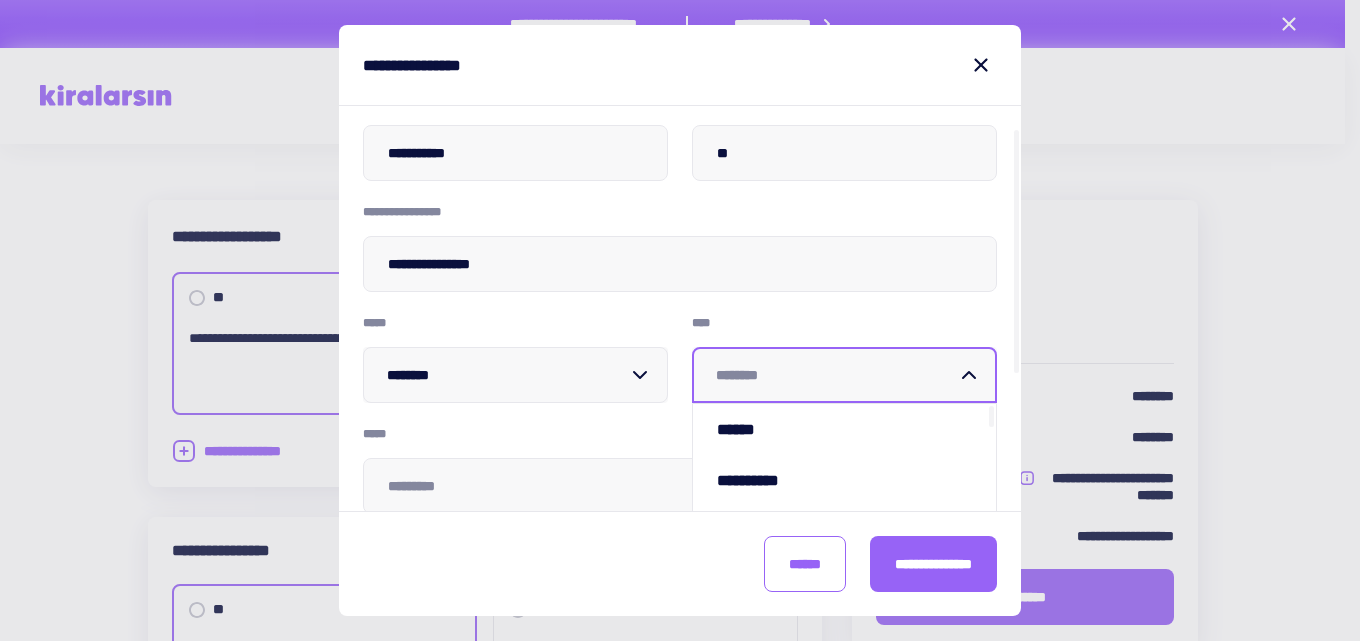 click at bounding box center [836, 375] 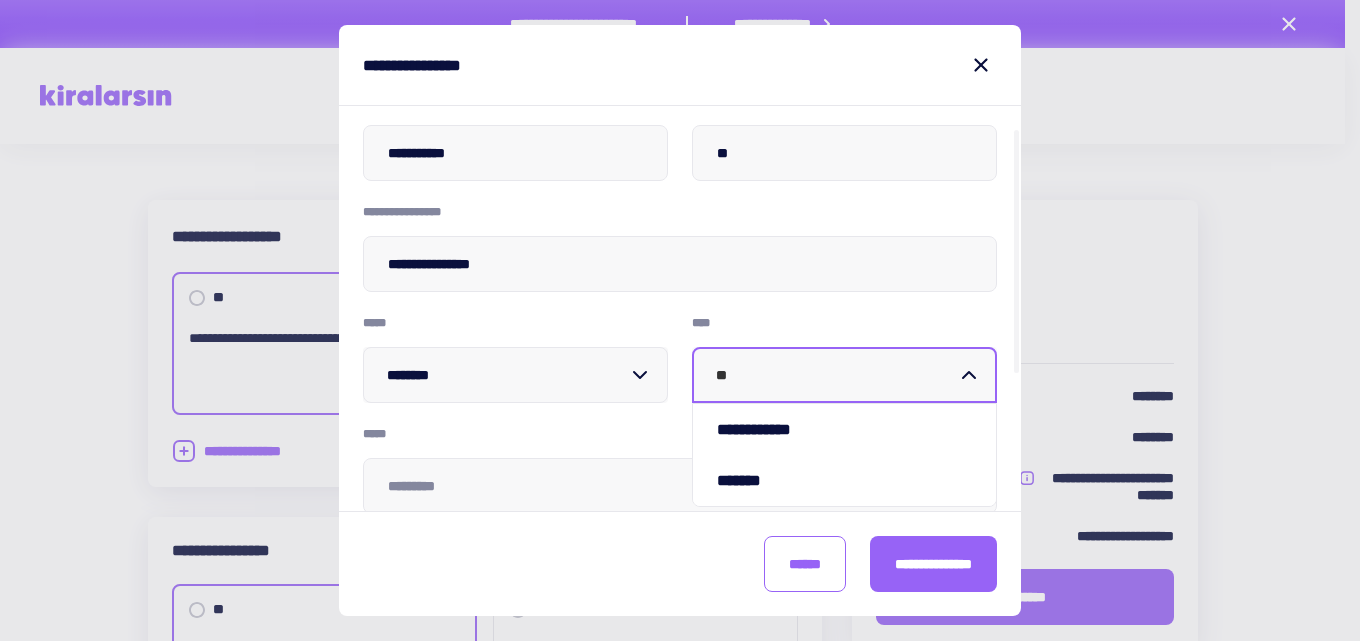 type on "***" 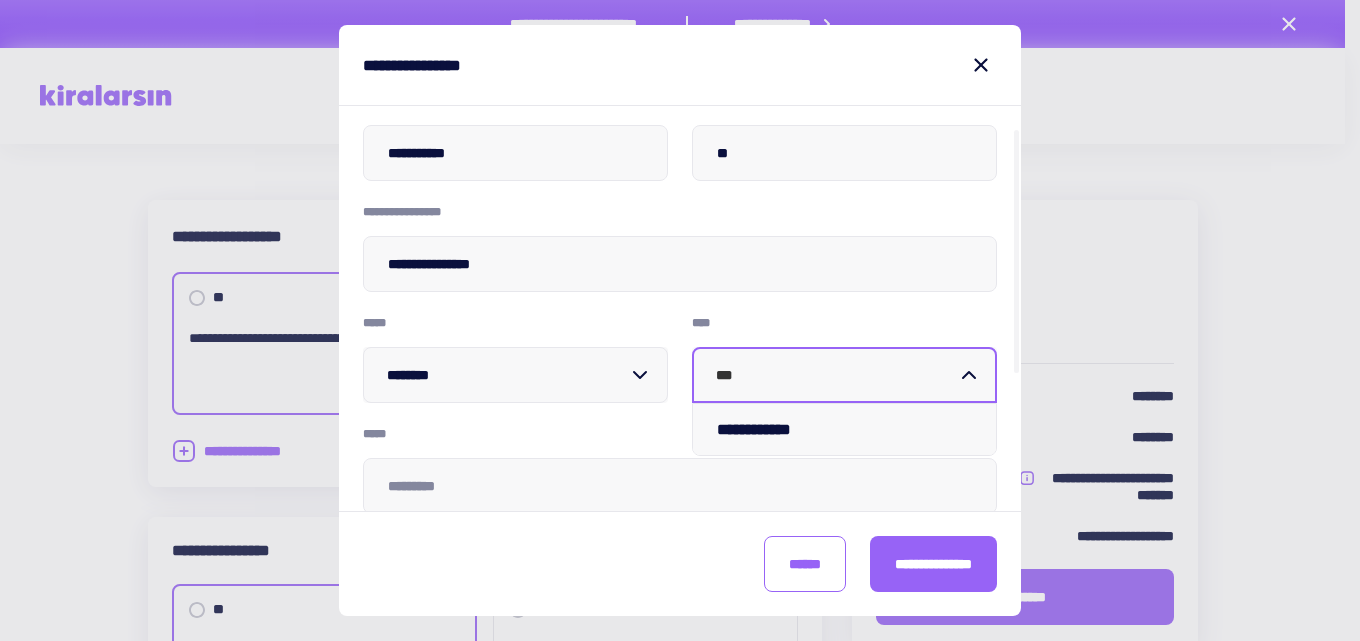 click on "**********" at bounding box center (844, 429) 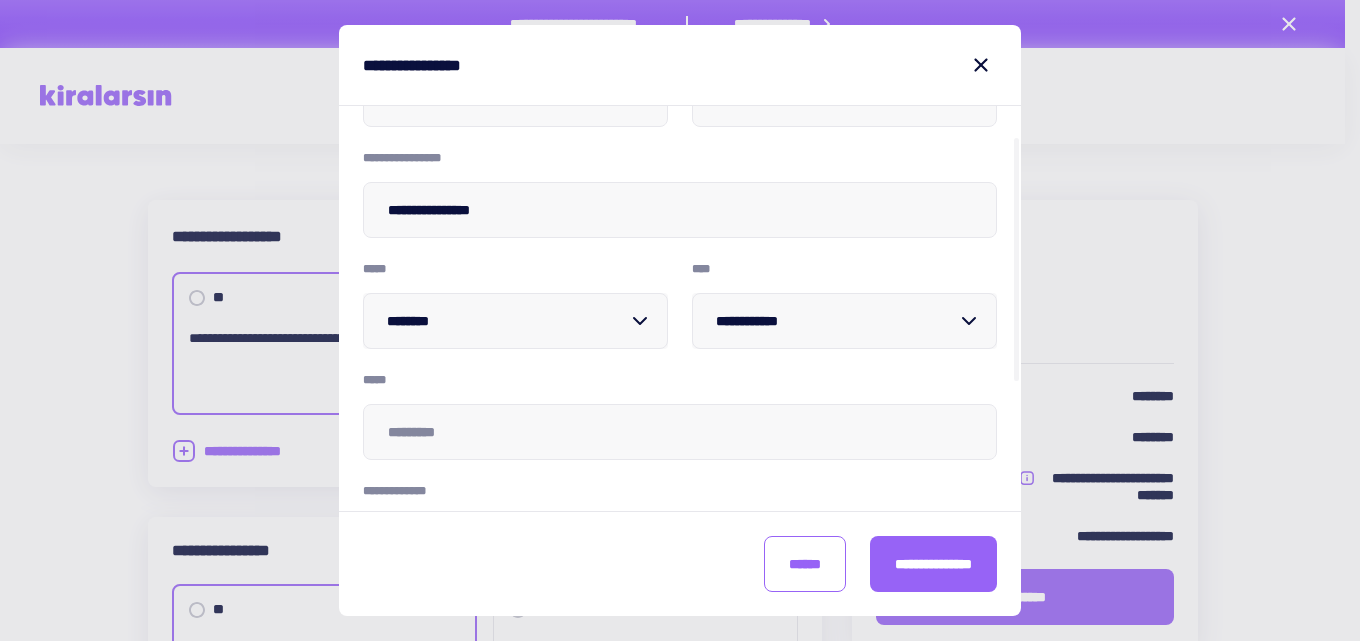 scroll, scrollTop: 136, scrollLeft: 0, axis: vertical 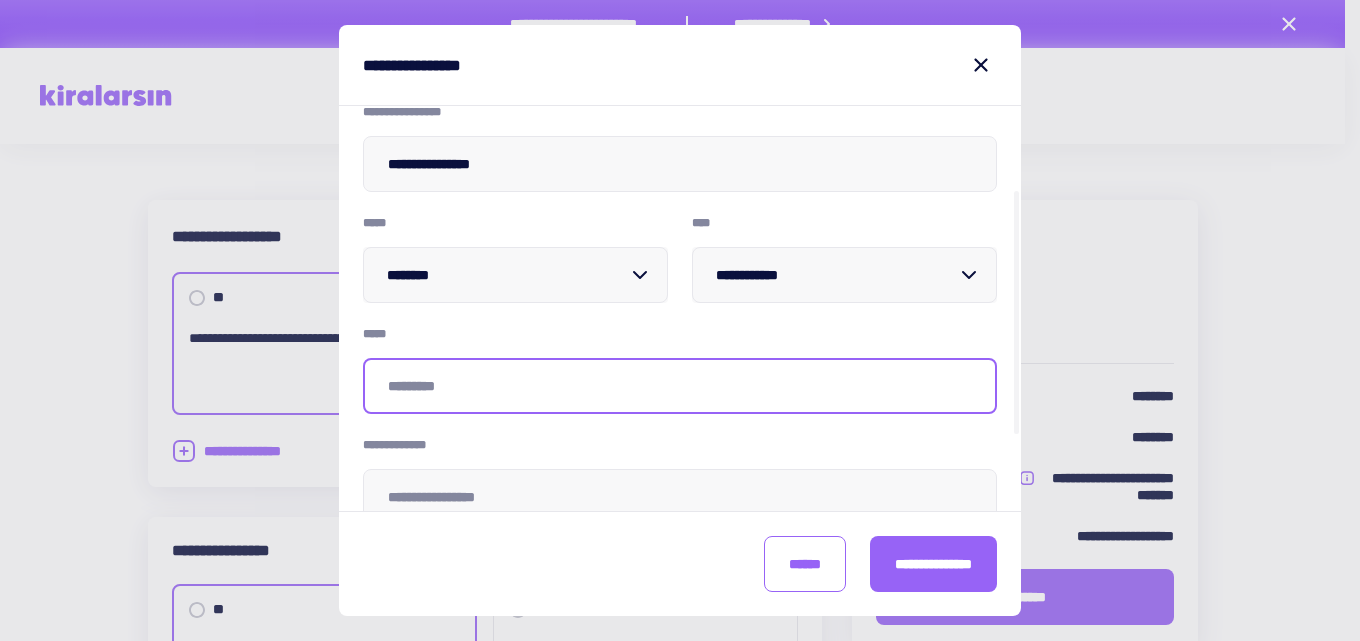 click at bounding box center (680, 386) 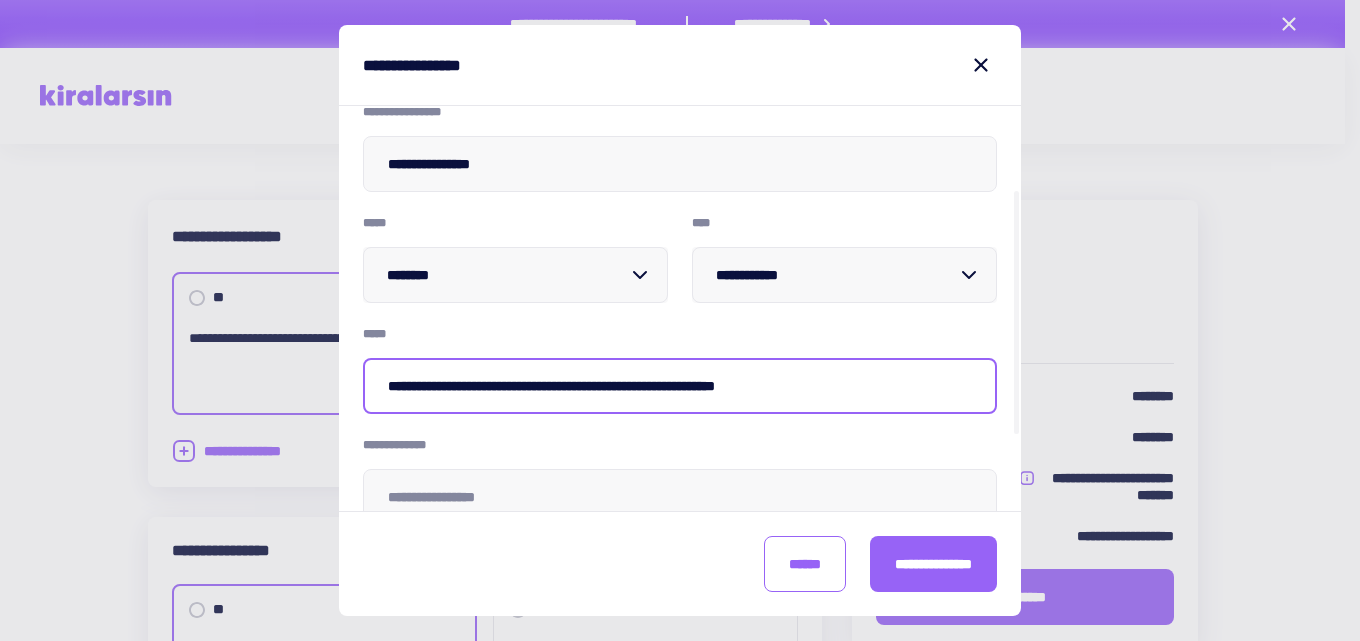 type on "**********" 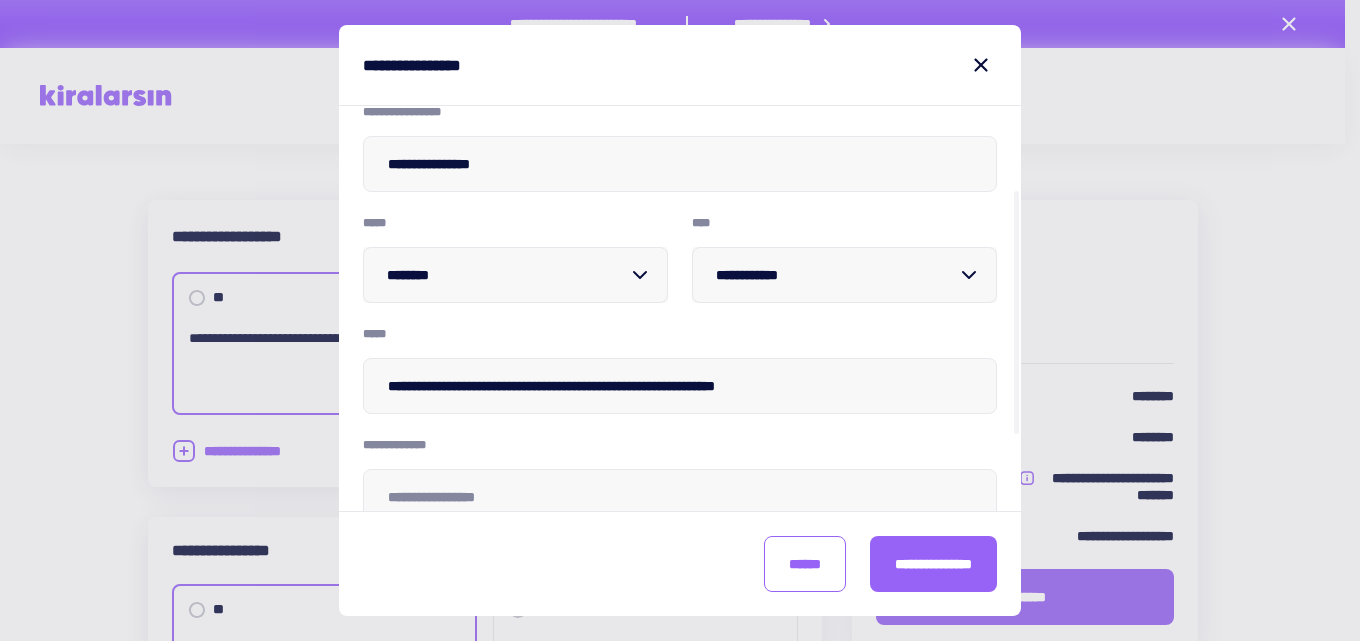 click on "**********" at bounding box center (680, 445) 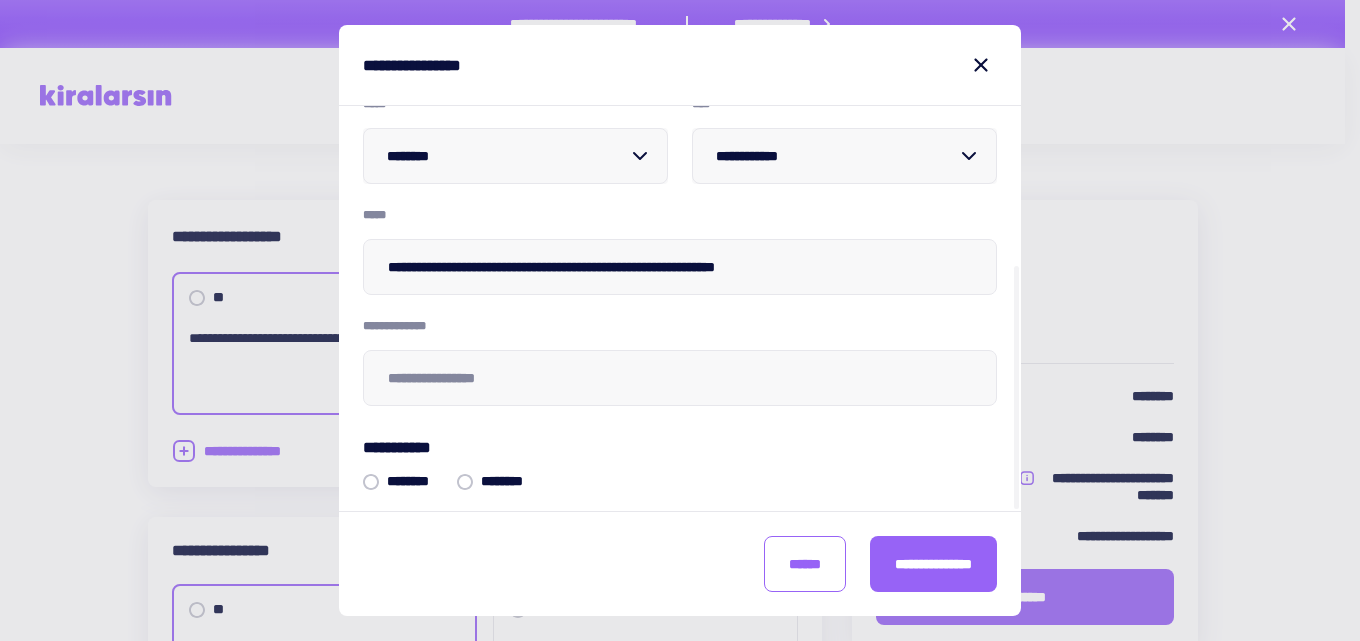 scroll, scrollTop: 258, scrollLeft: 0, axis: vertical 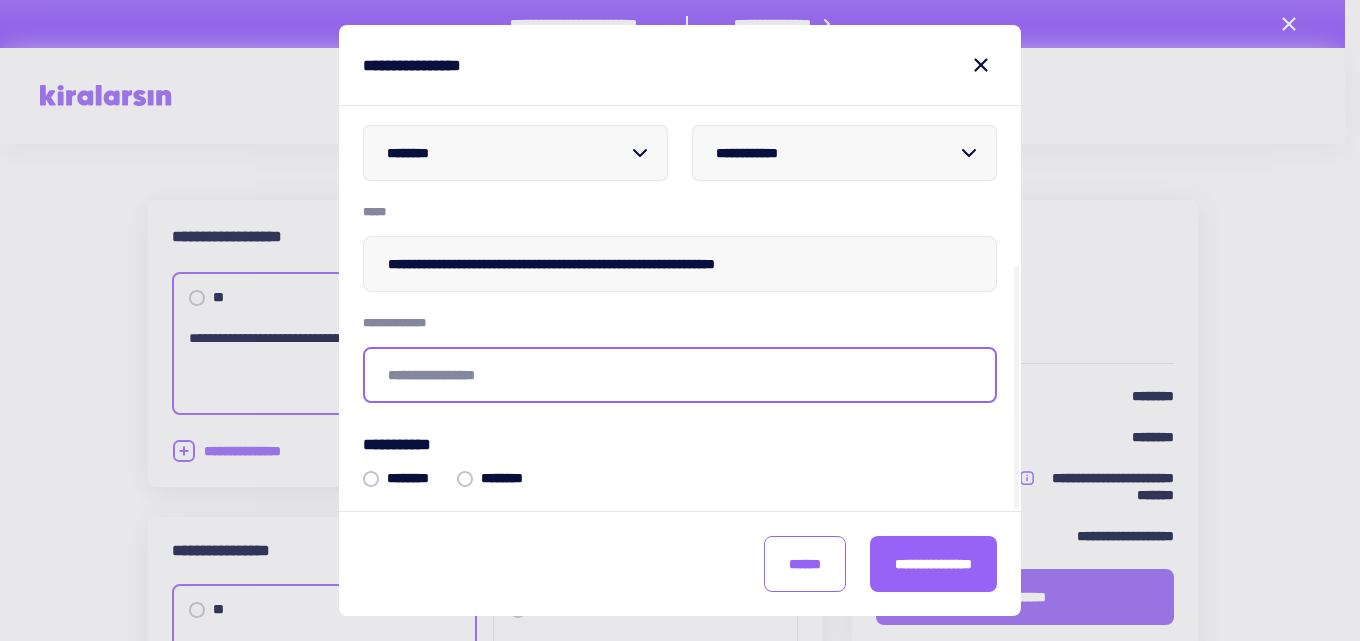 click at bounding box center [680, 375] 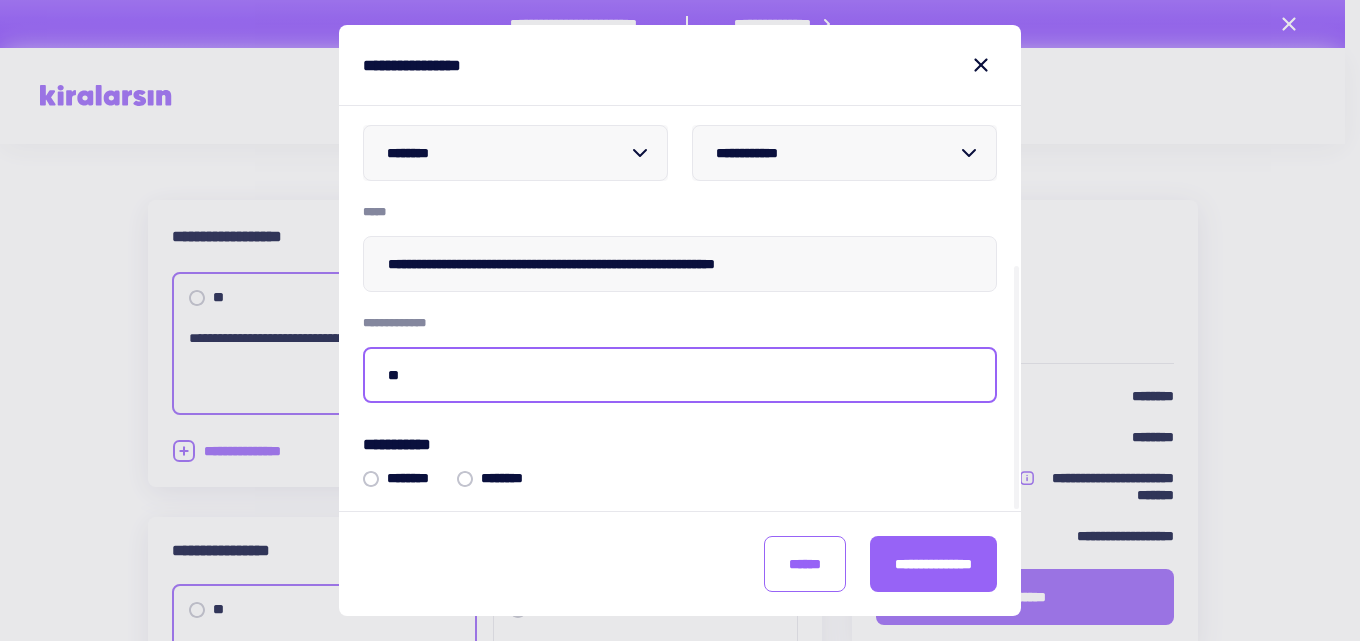 type on "**" 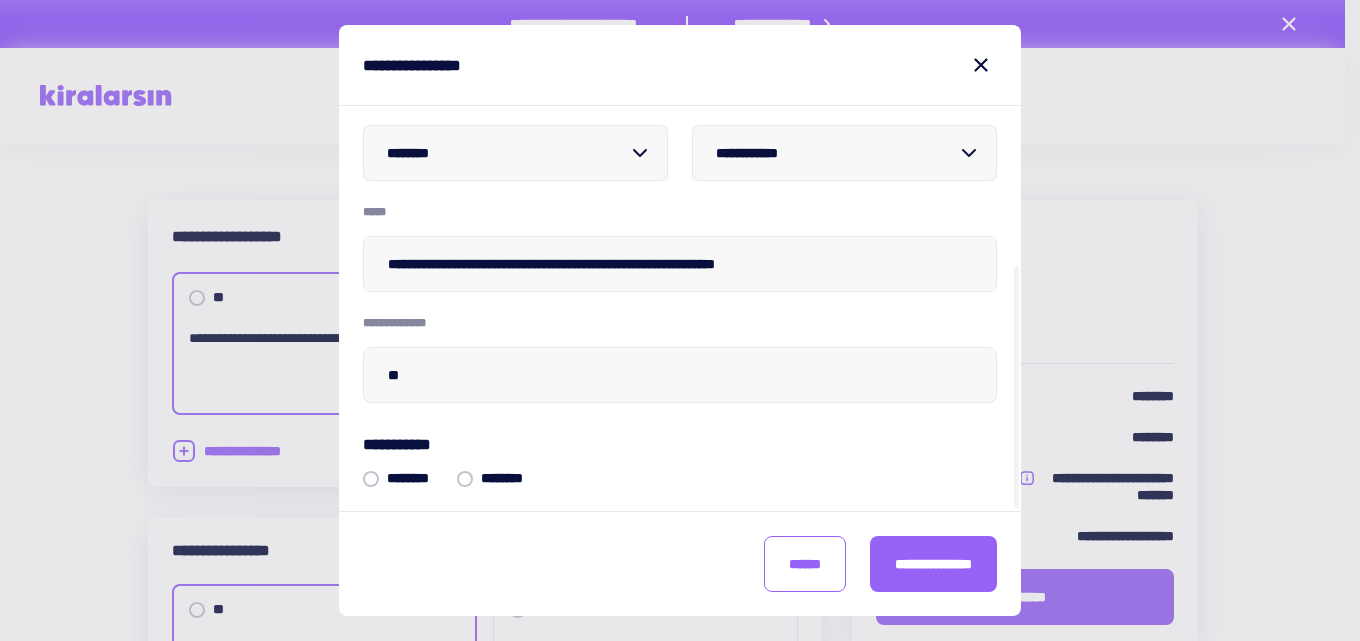 click on "**********" at bounding box center [680, 457] 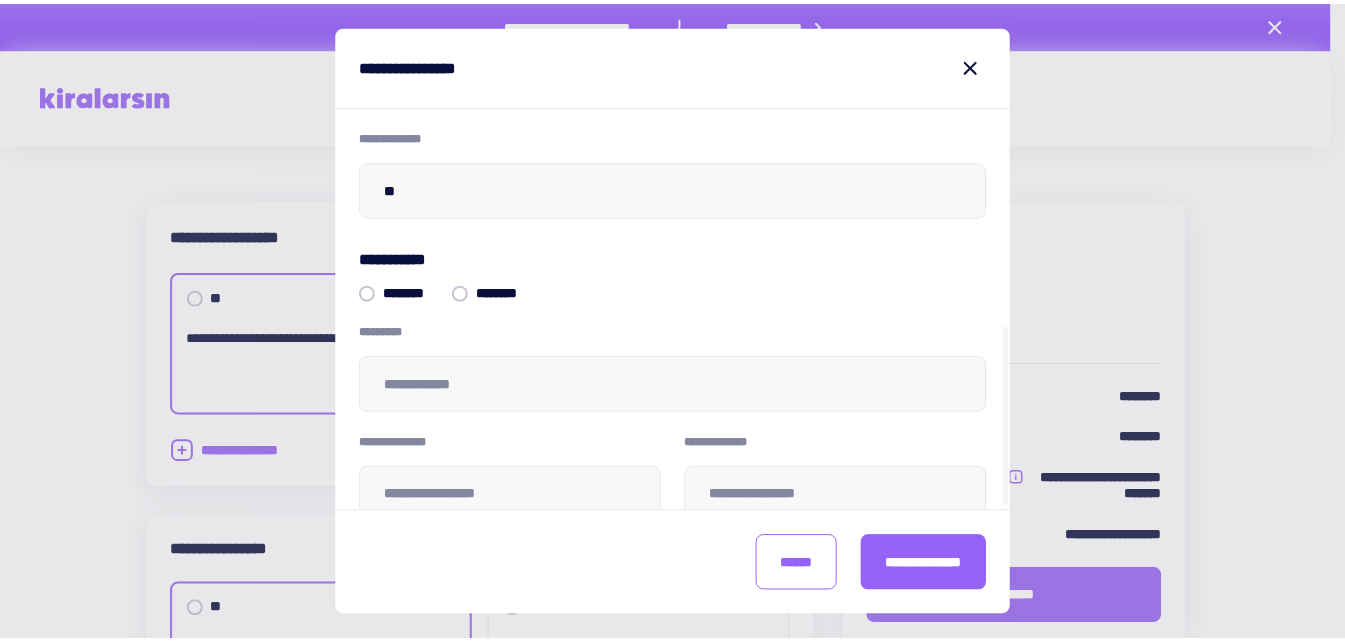 scroll, scrollTop: 480, scrollLeft: 0, axis: vertical 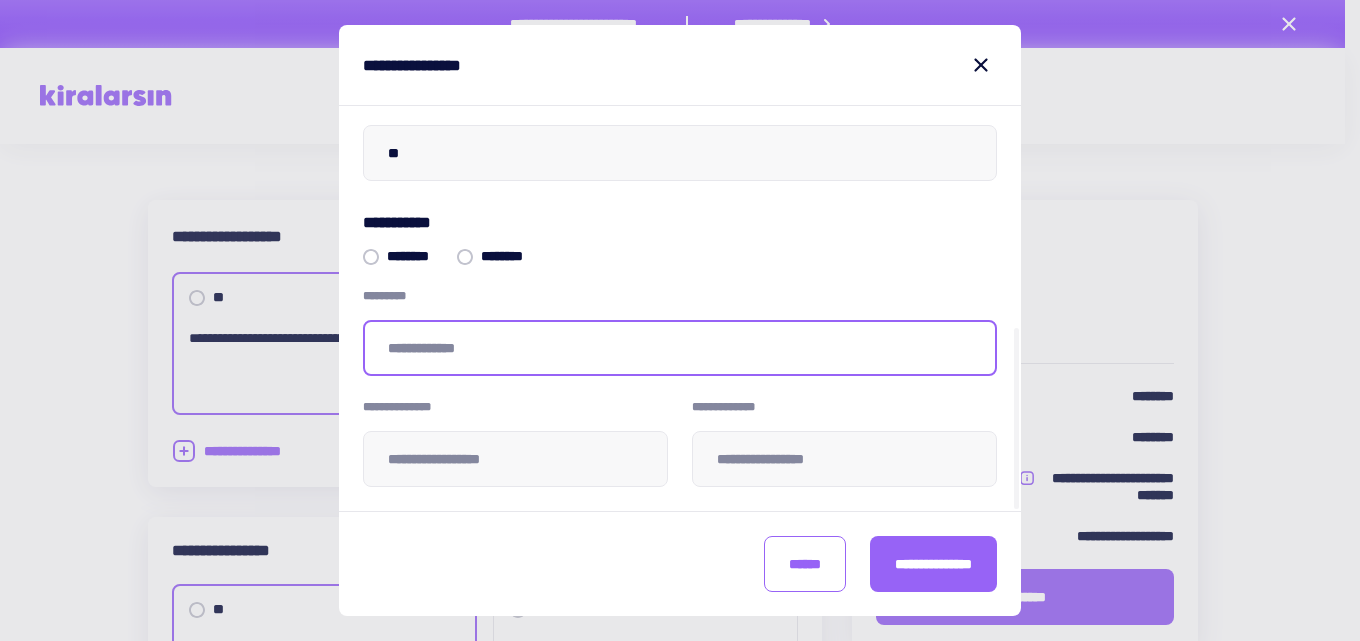 click at bounding box center [680, 348] 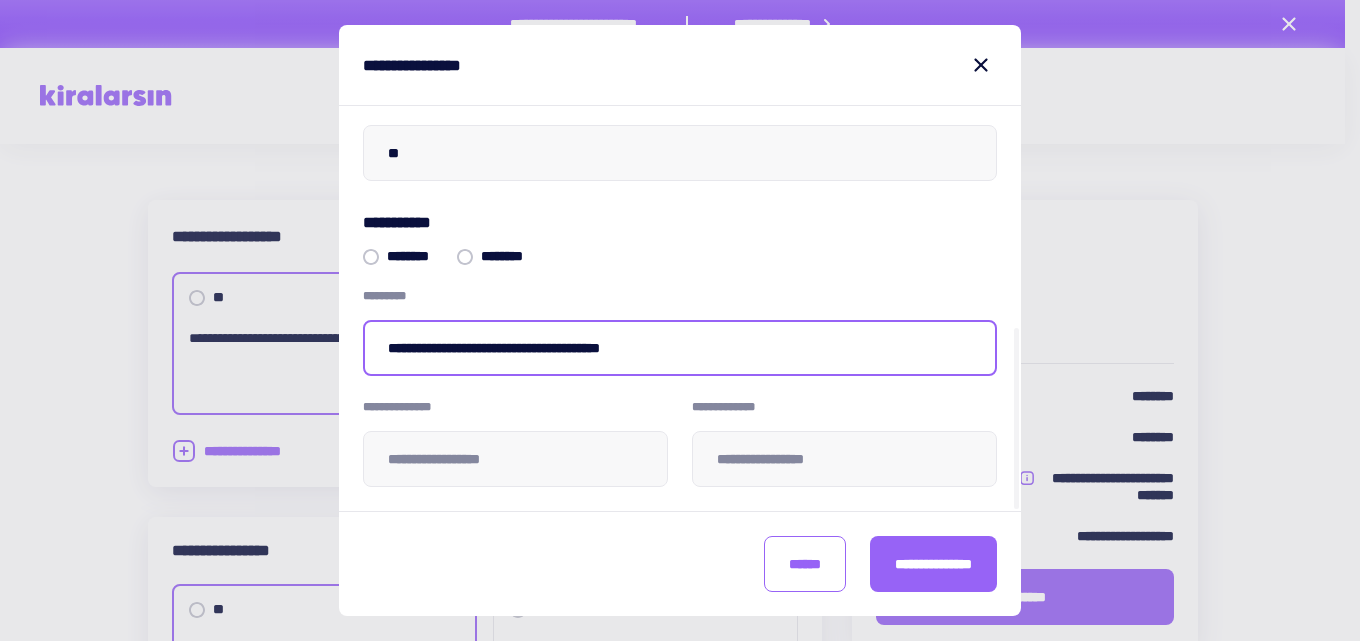 type on "**********" 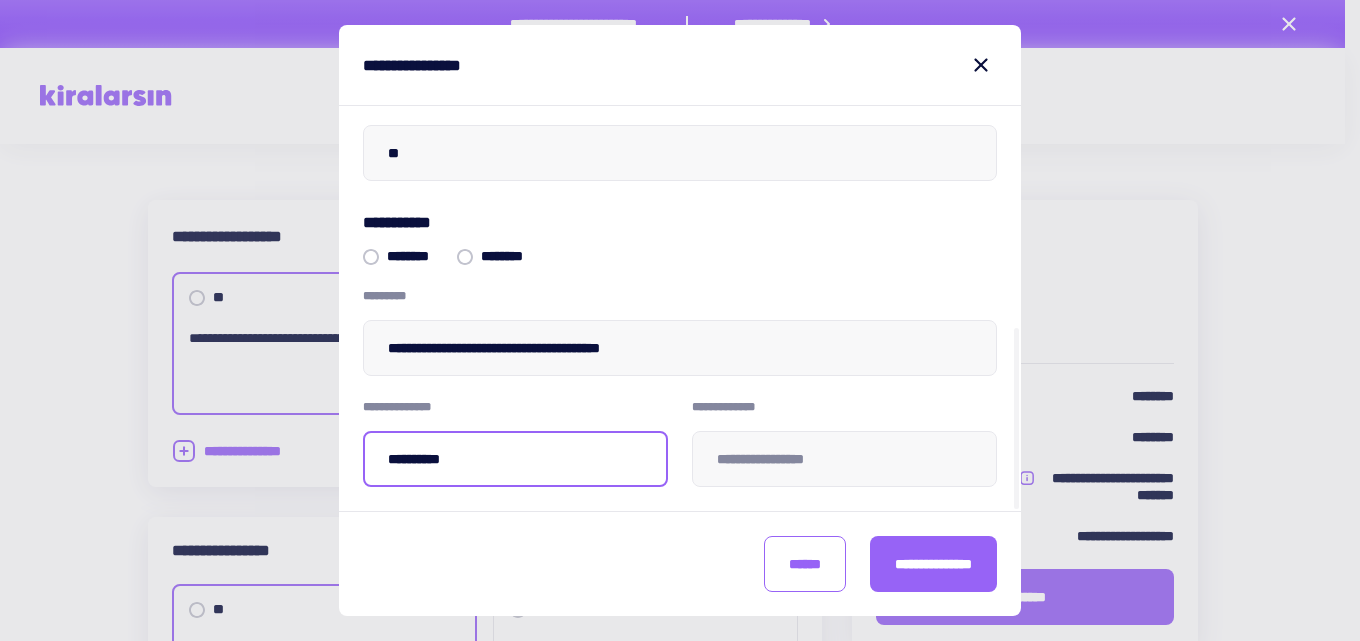 type on "**********" 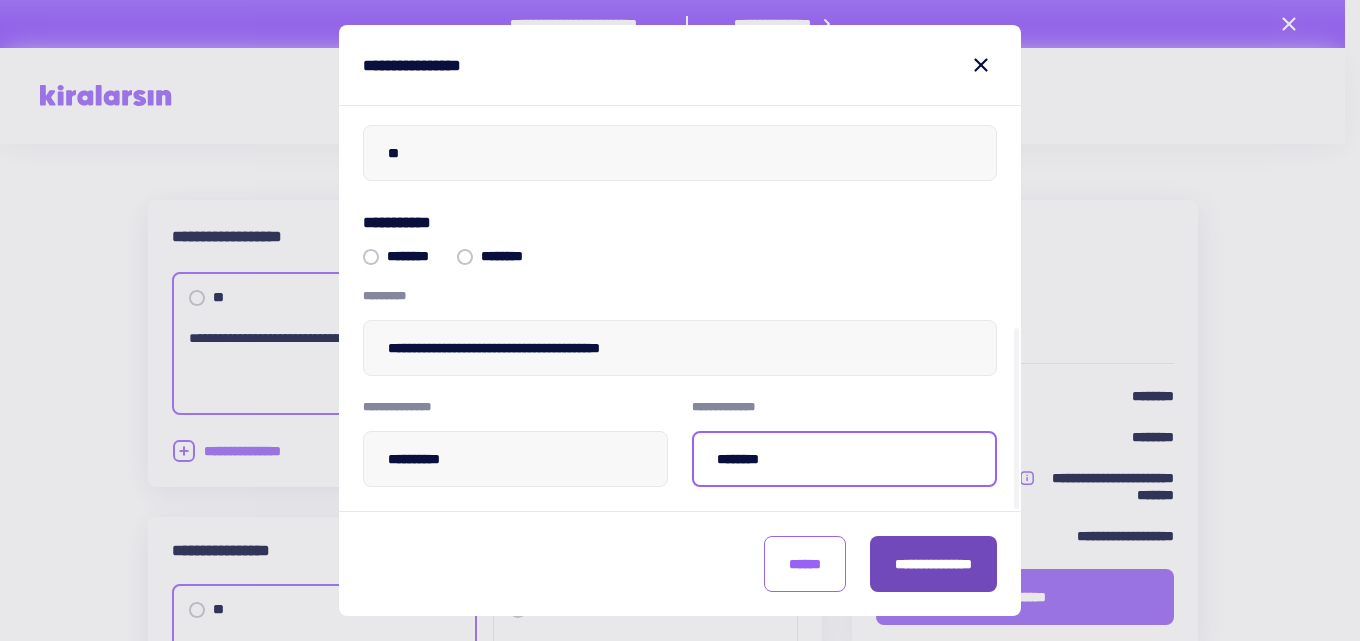 type on "********" 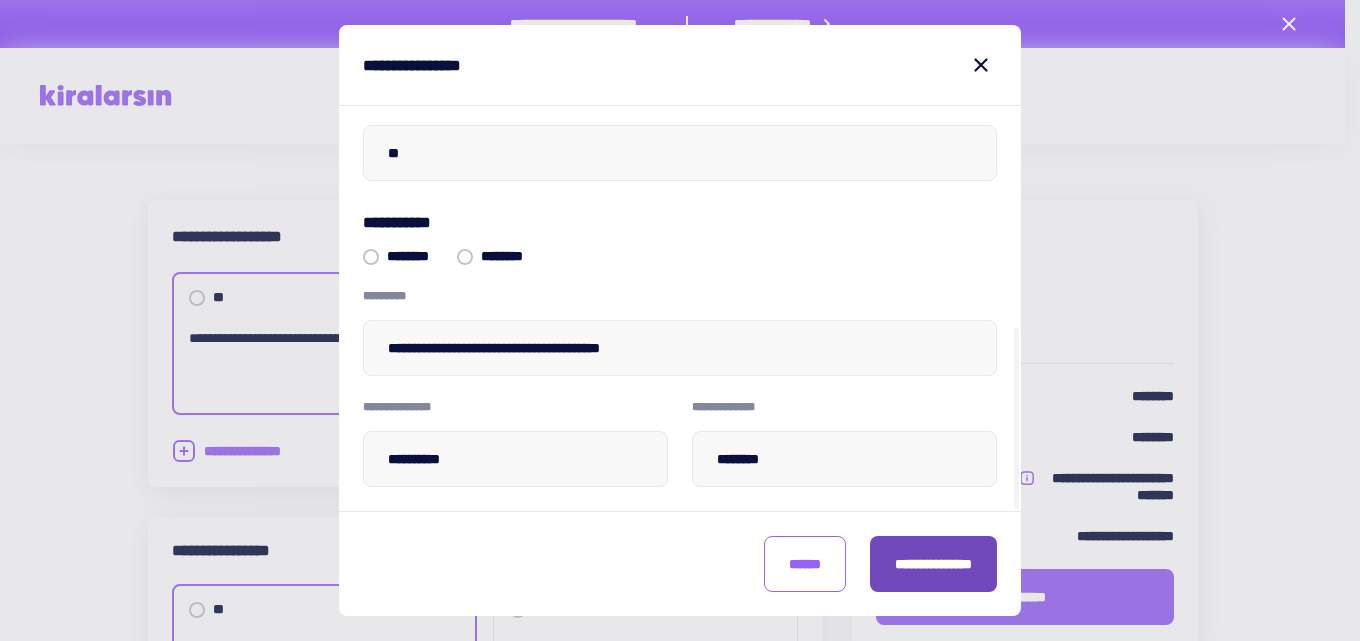 click on "**********" at bounding box center (933, 564) 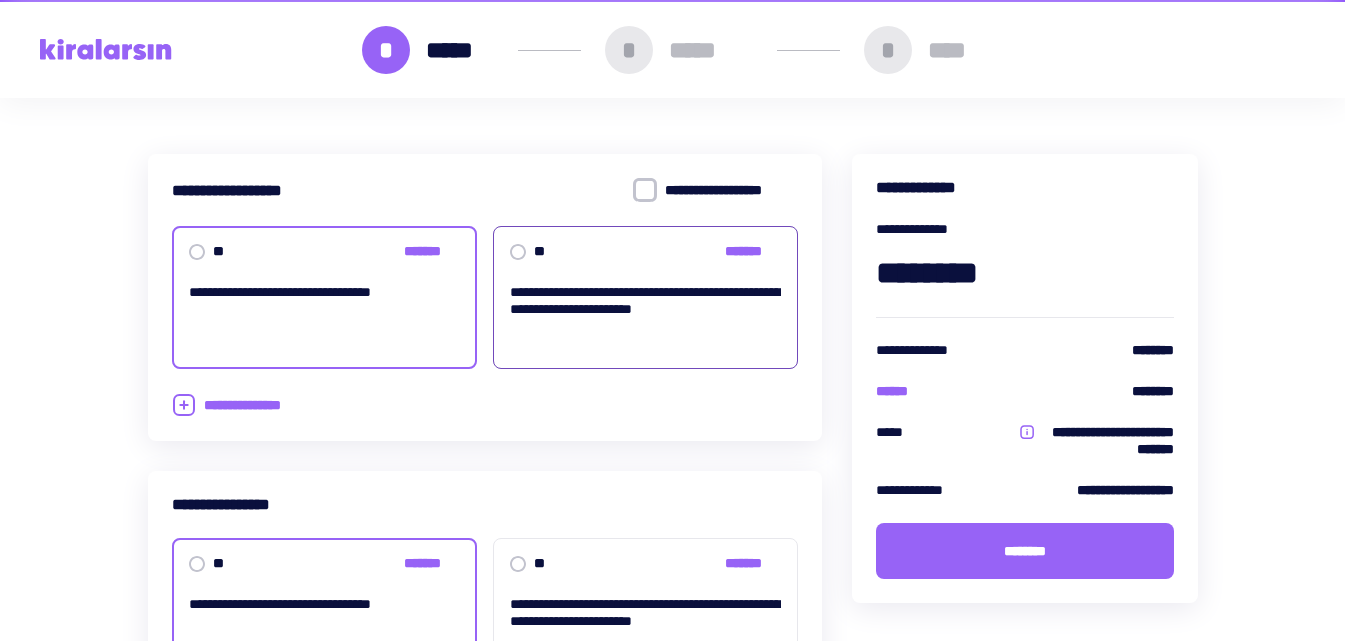 scroll, scrollTop: 53, scrollLeft: 0, axis: vertical 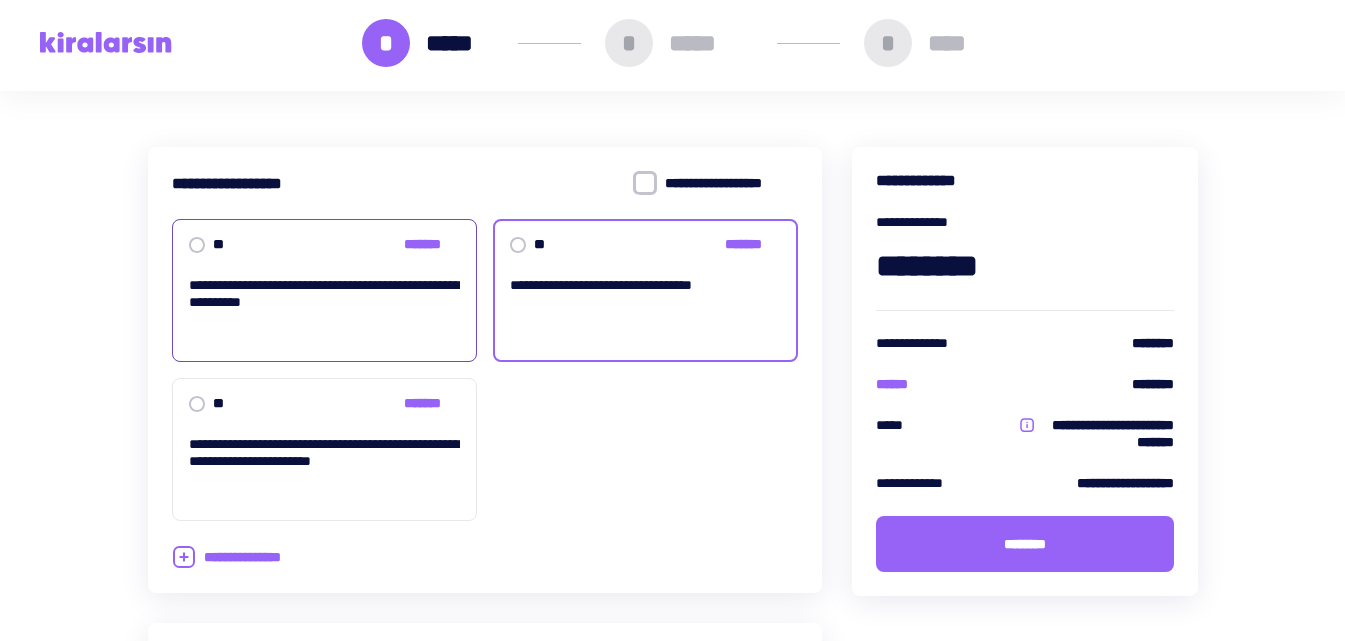 click on "**********" at bounding box center [324, 311] 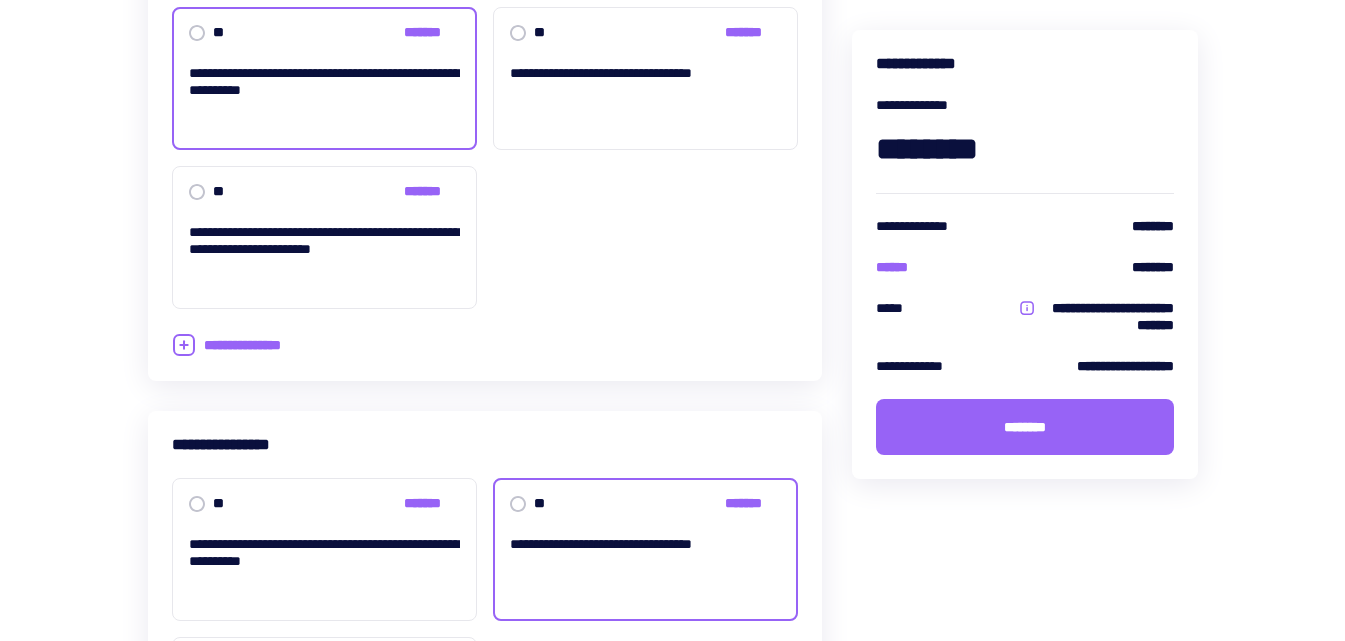 scroll, scrollTop: 2, scrollLeft: 0, axis: vertical 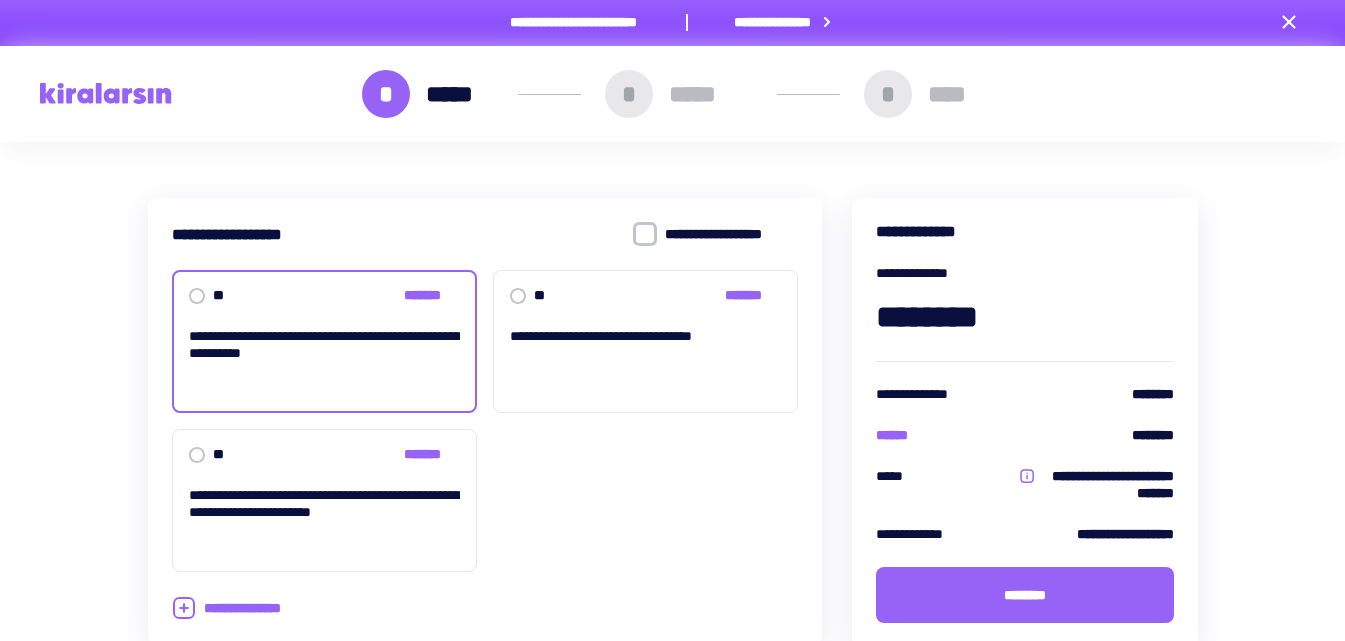 drag, startPoint x: 1020, startPoint y: 471, endPoint x: 1050, endPoint y: 468, distance: 30.149628 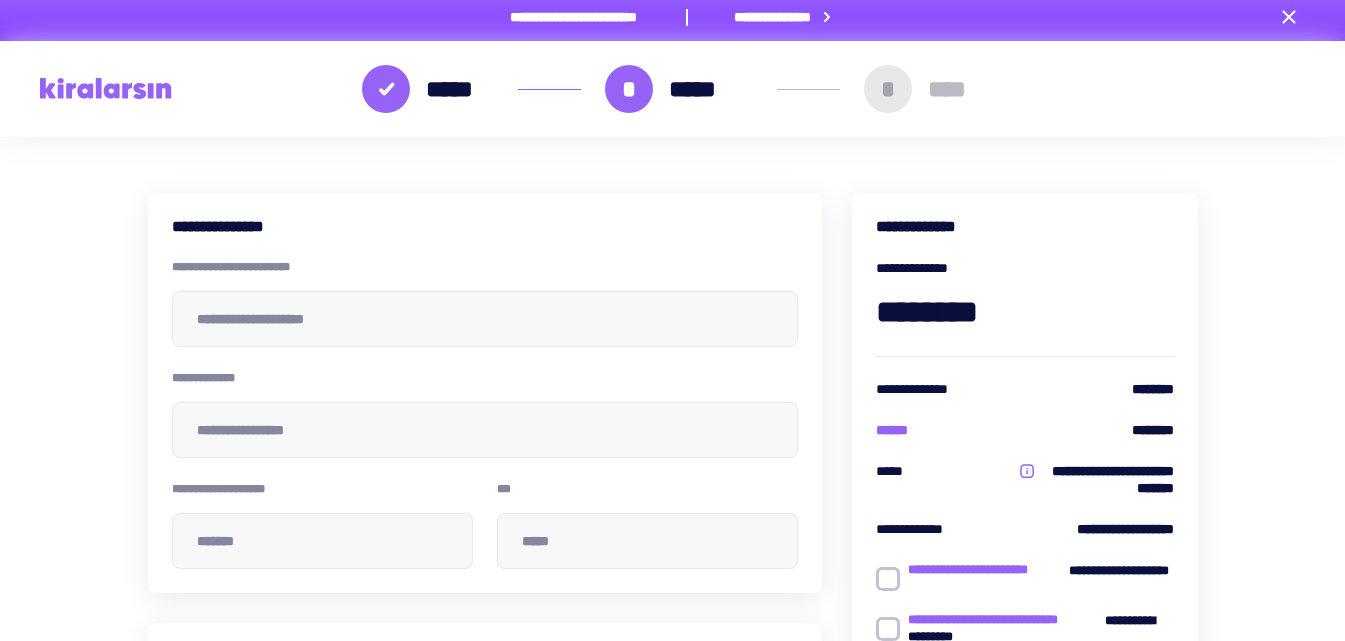 scroll, scrollTop: 0, scrollLeft: 0, axis: both 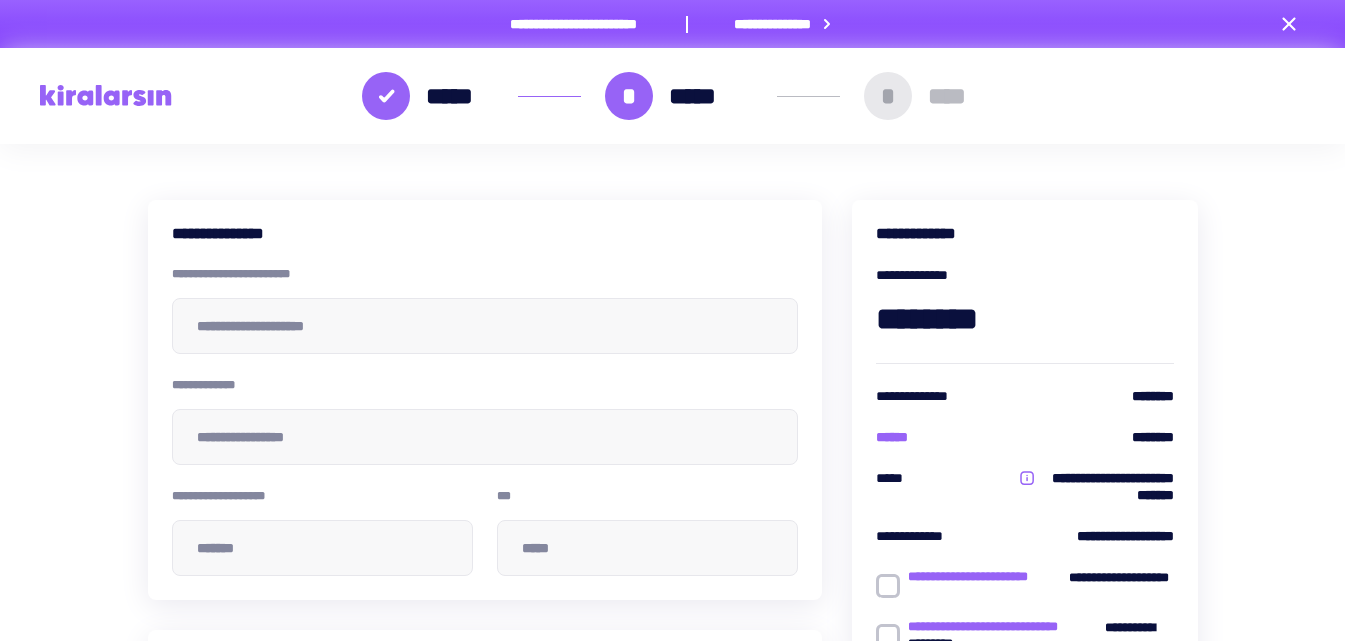 click on "[FIRST] [LAST]" at bounding box center [485, 310] 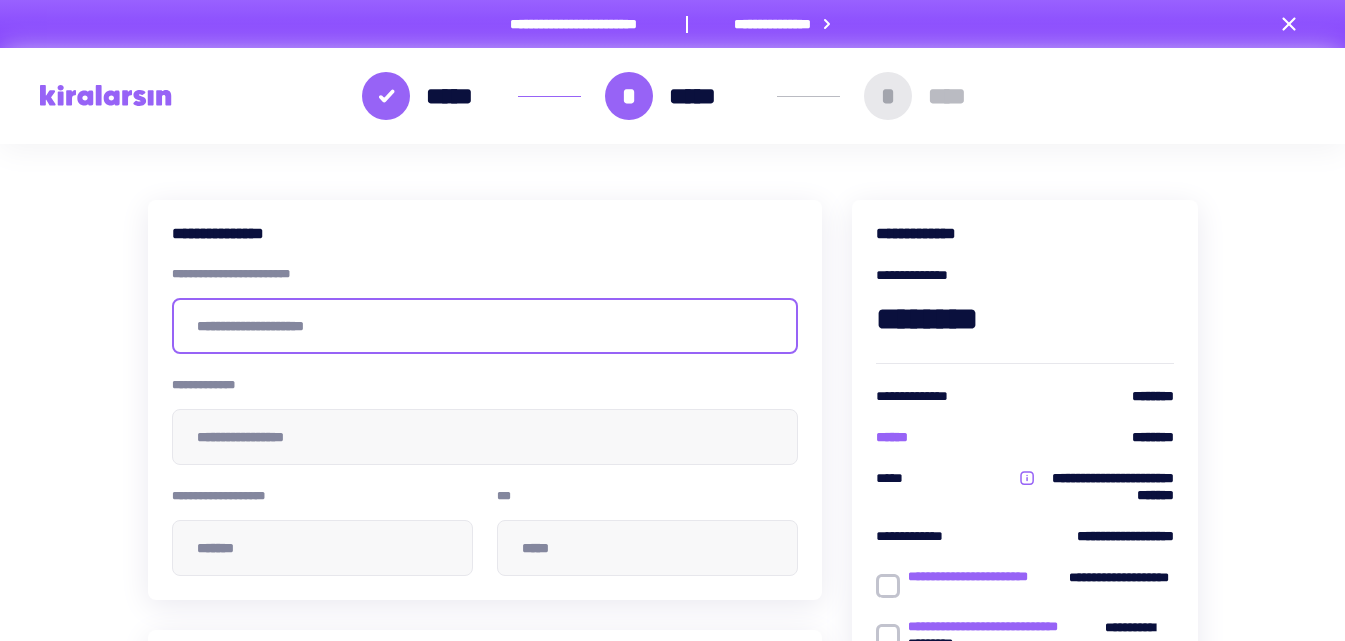 click at bounding box center [485, 326] 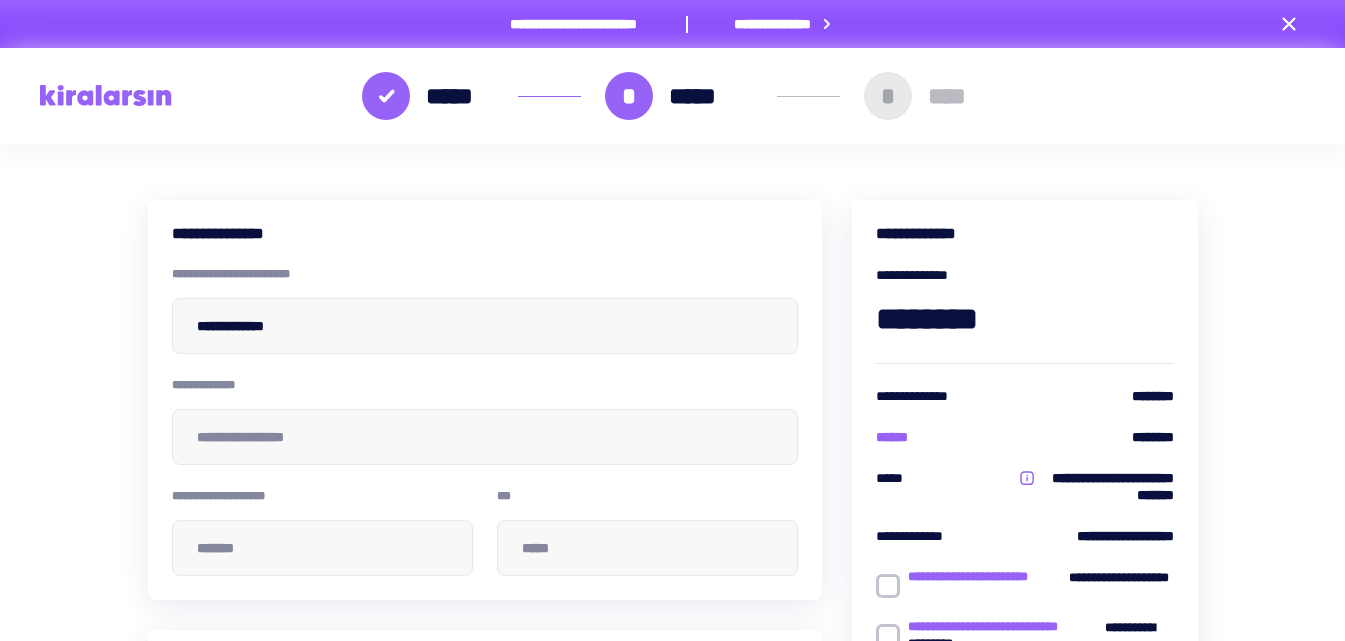 click on "[FIRST] [LAST] [STREET] [CITY], [STATE] [ZIP]" at bounding box center (485, 421) 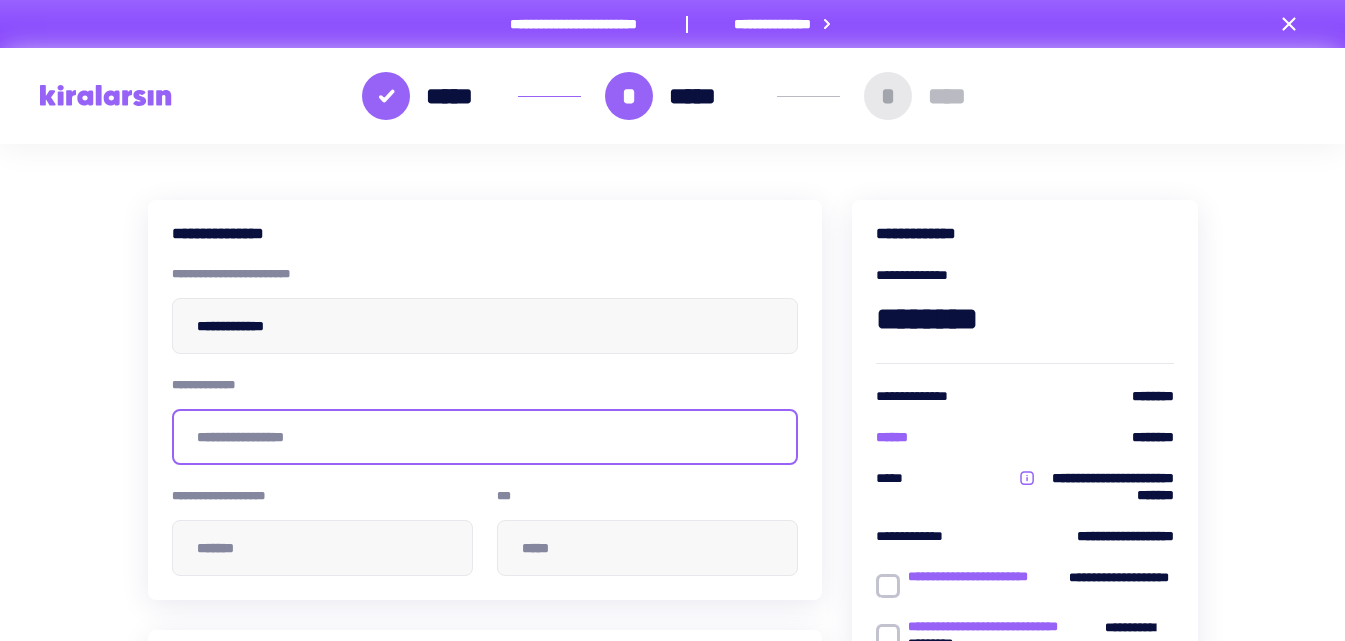 click at bounding box center [485, 437] 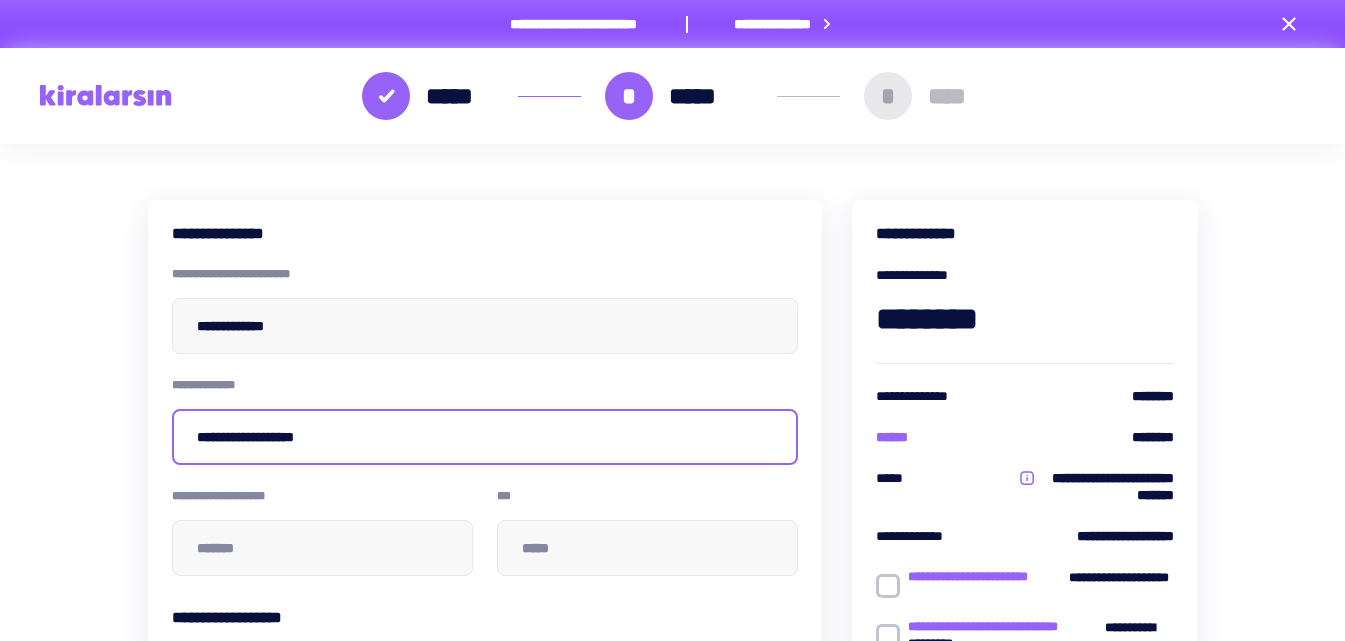 type on "**********" 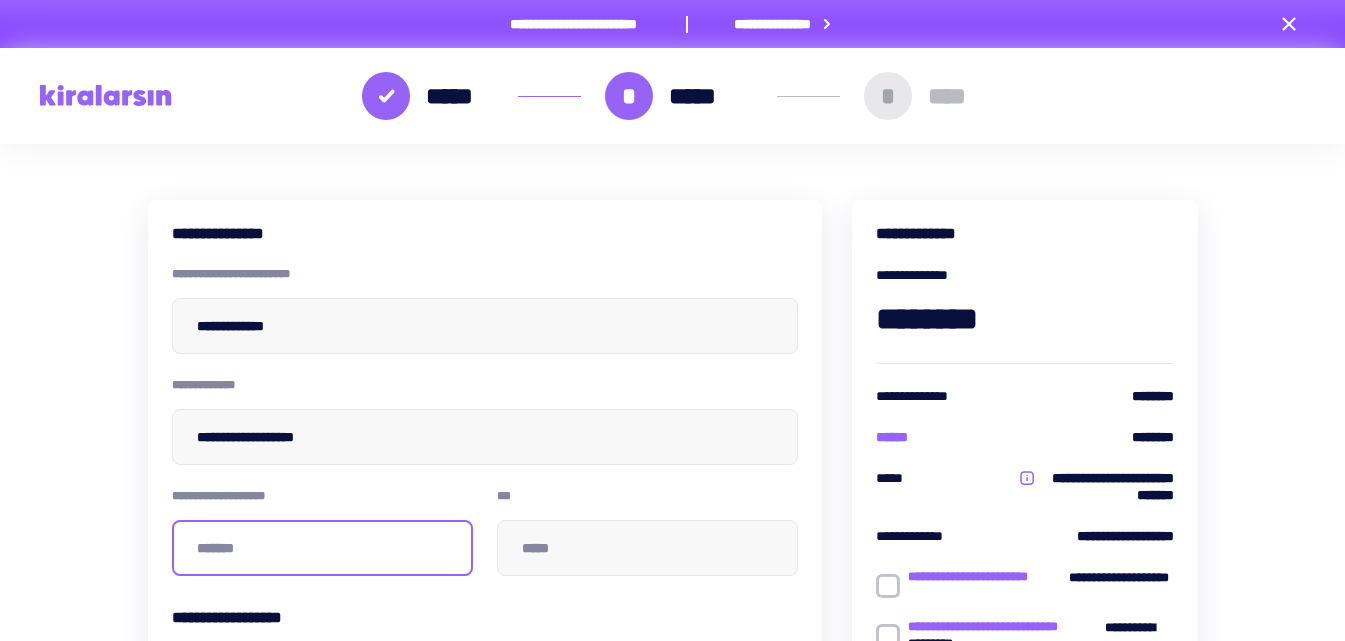 click at bounding box center (322, 548) 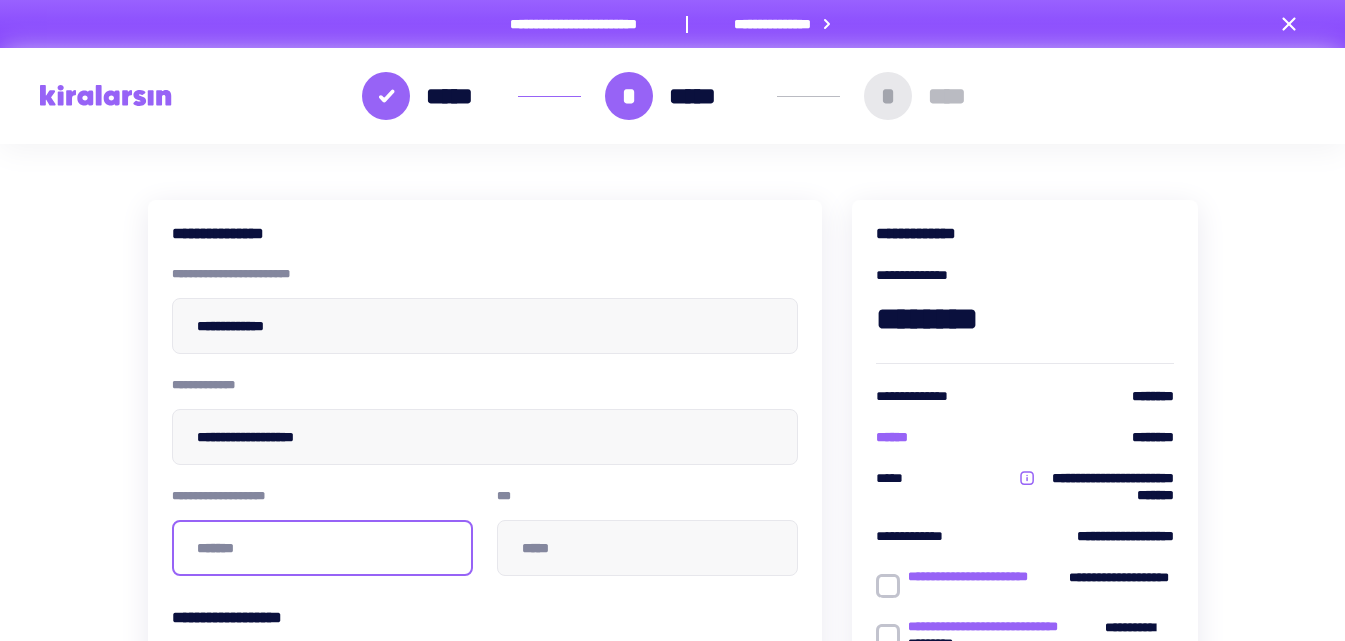click at bounding box center [322, 548] 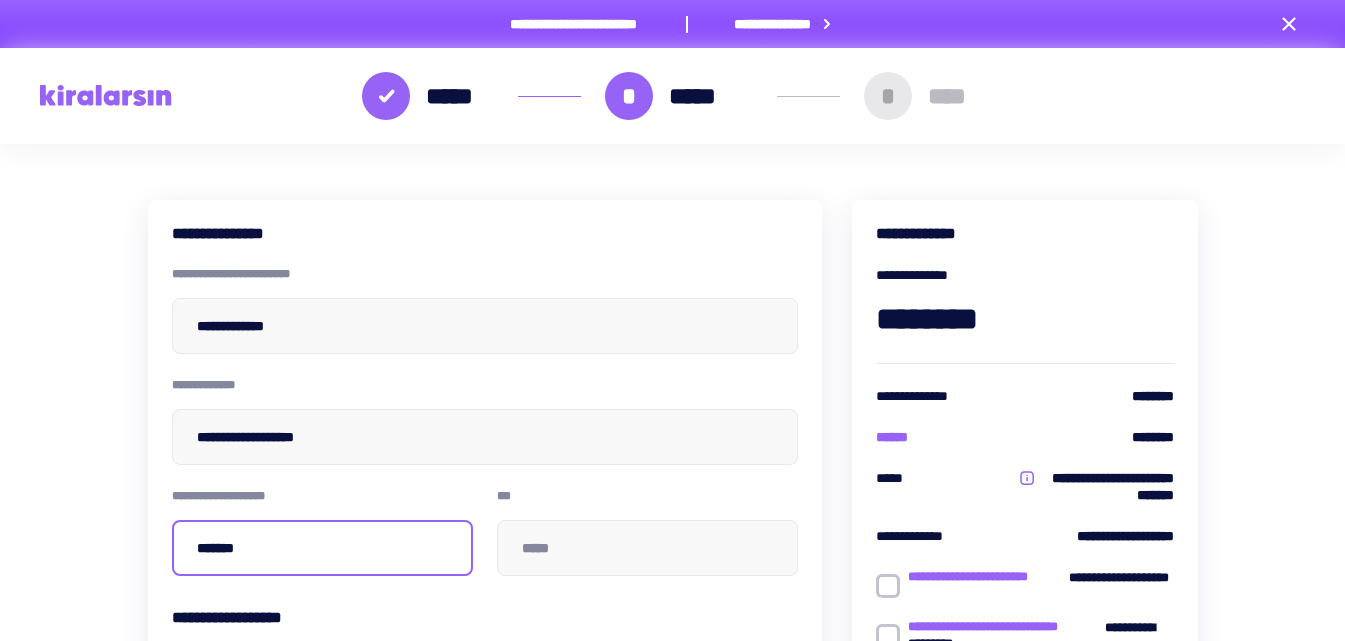 type on "*****" 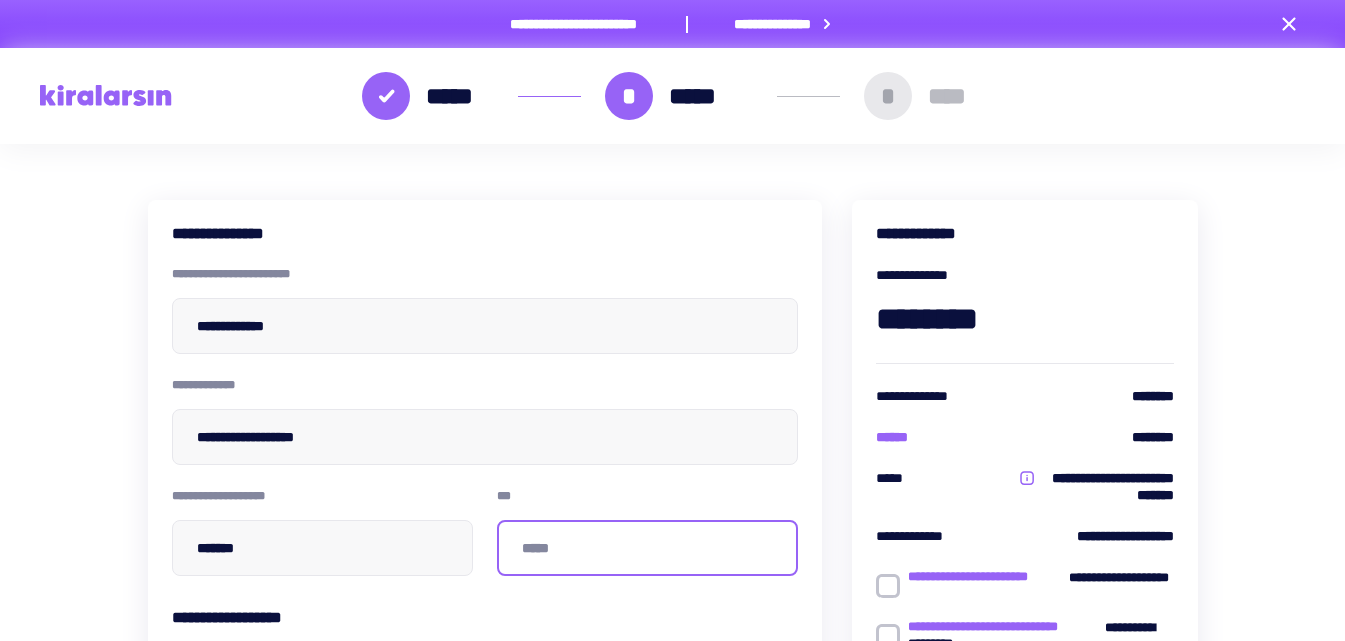 click at bounding box center (647, 548) 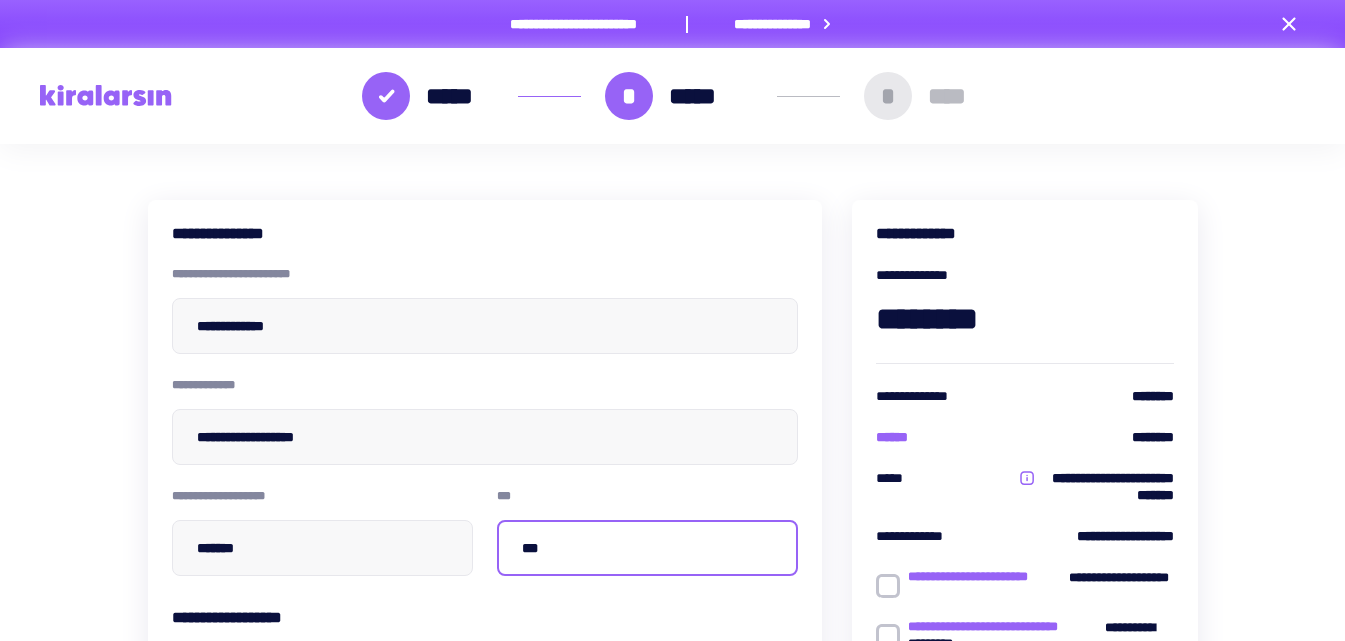 type on "***" 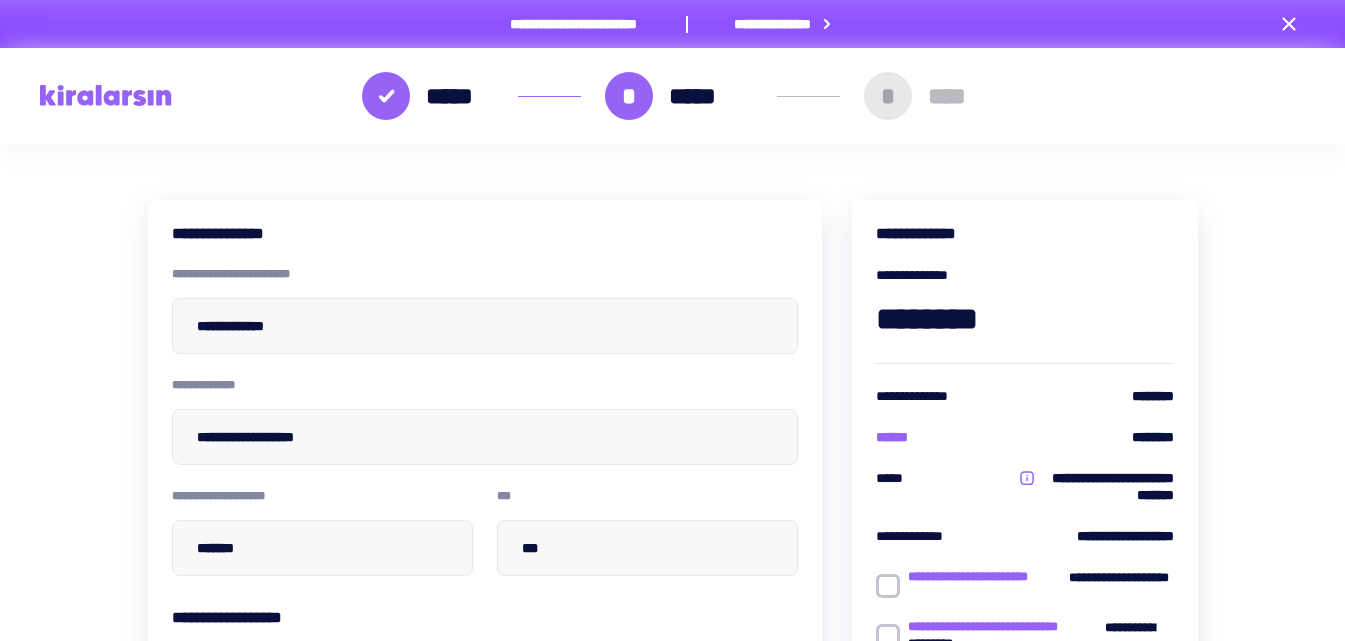 click on "[FIRST] [LAST]" at bounding box center [647, 532] 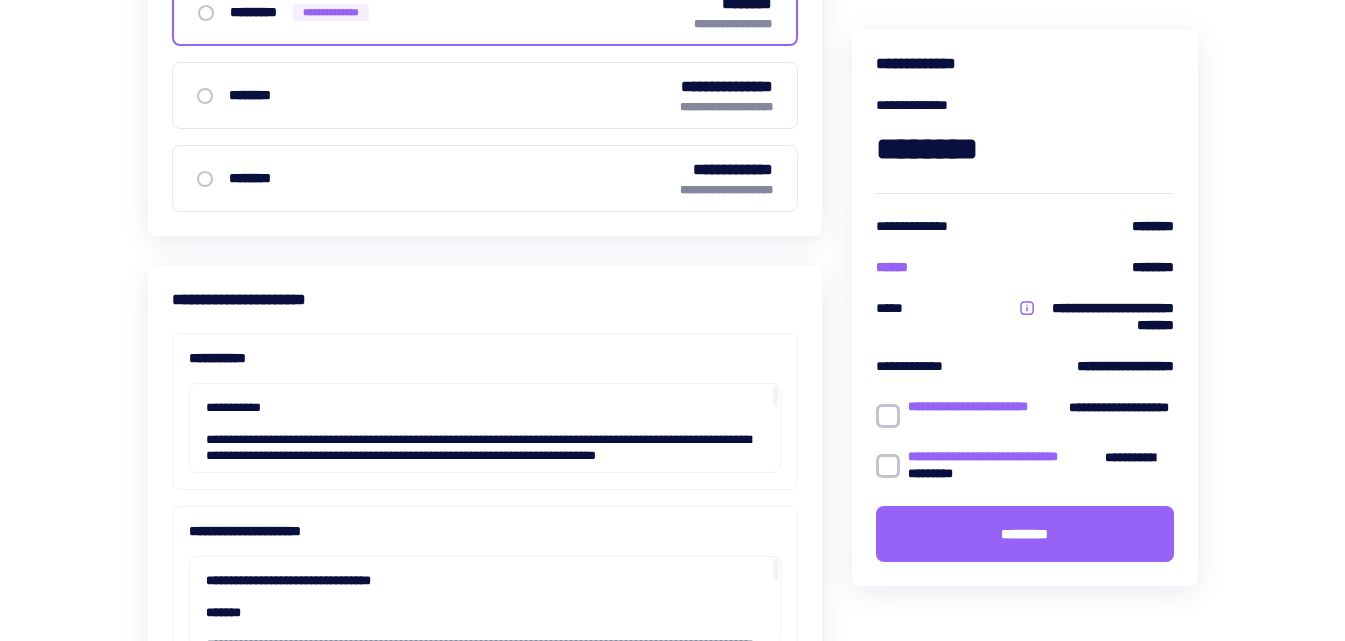 scroll, scrollTop: 700, scrollLeft: 0, axis: vertical 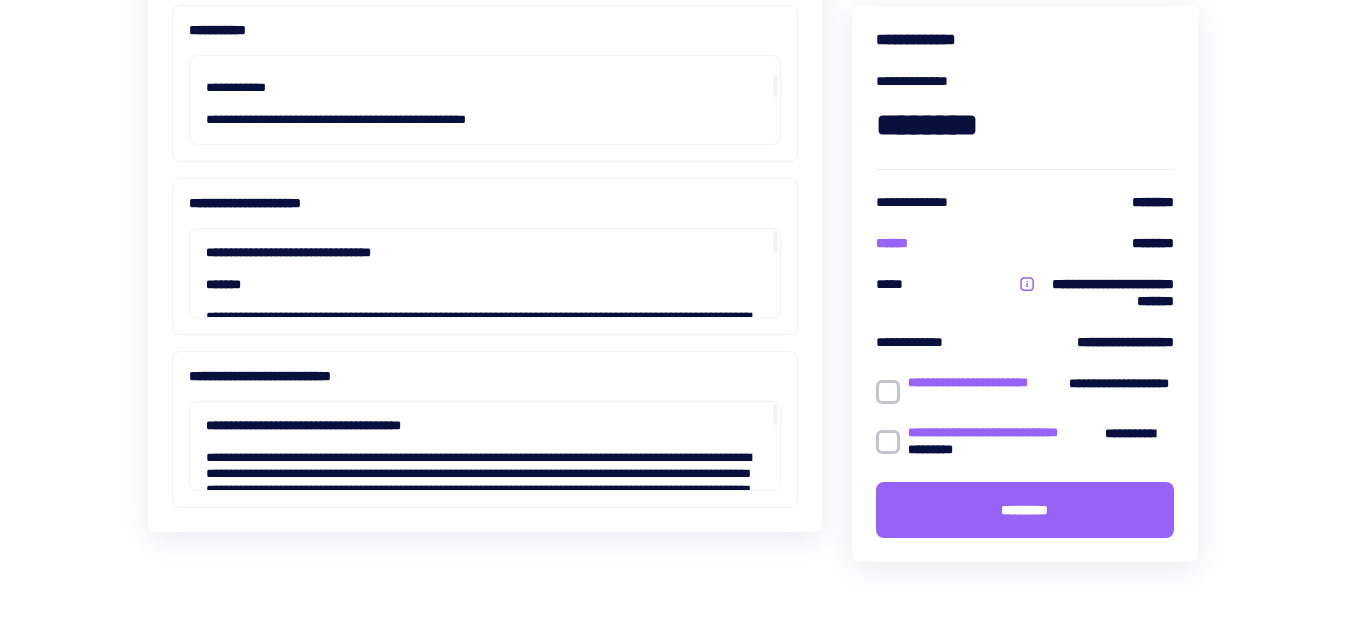 click at bounding box center (888, 392) 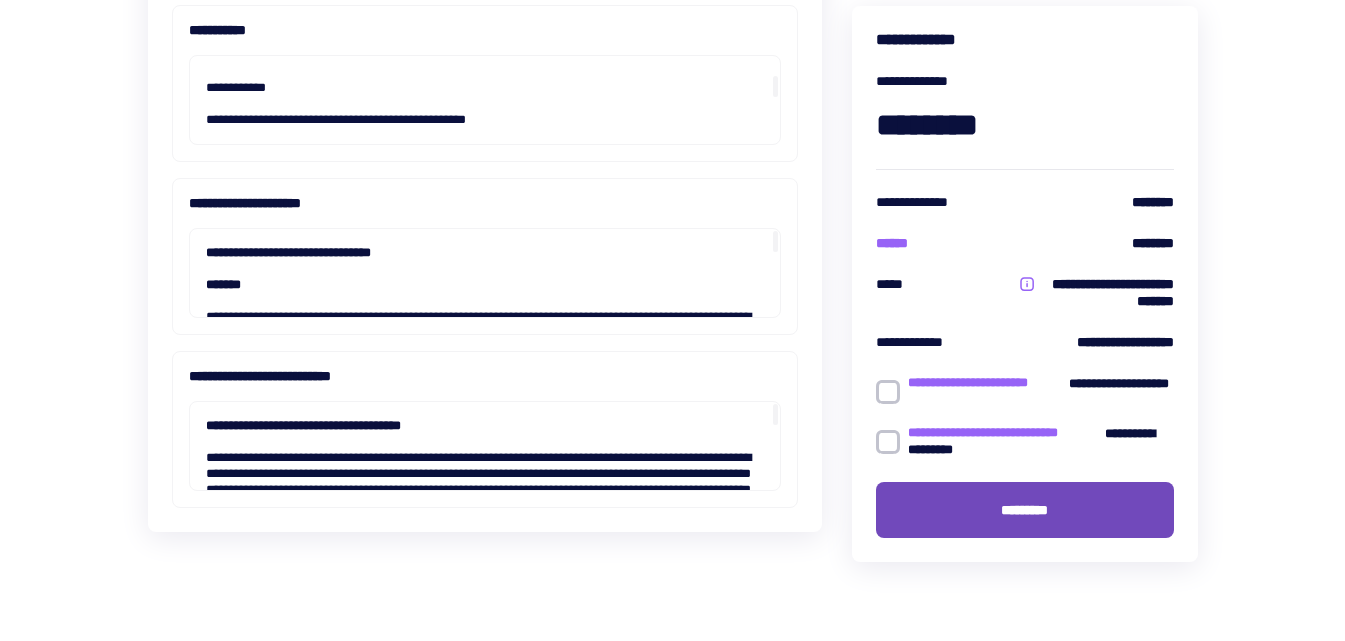 click on "*********" at bounding box center (1025, 510) 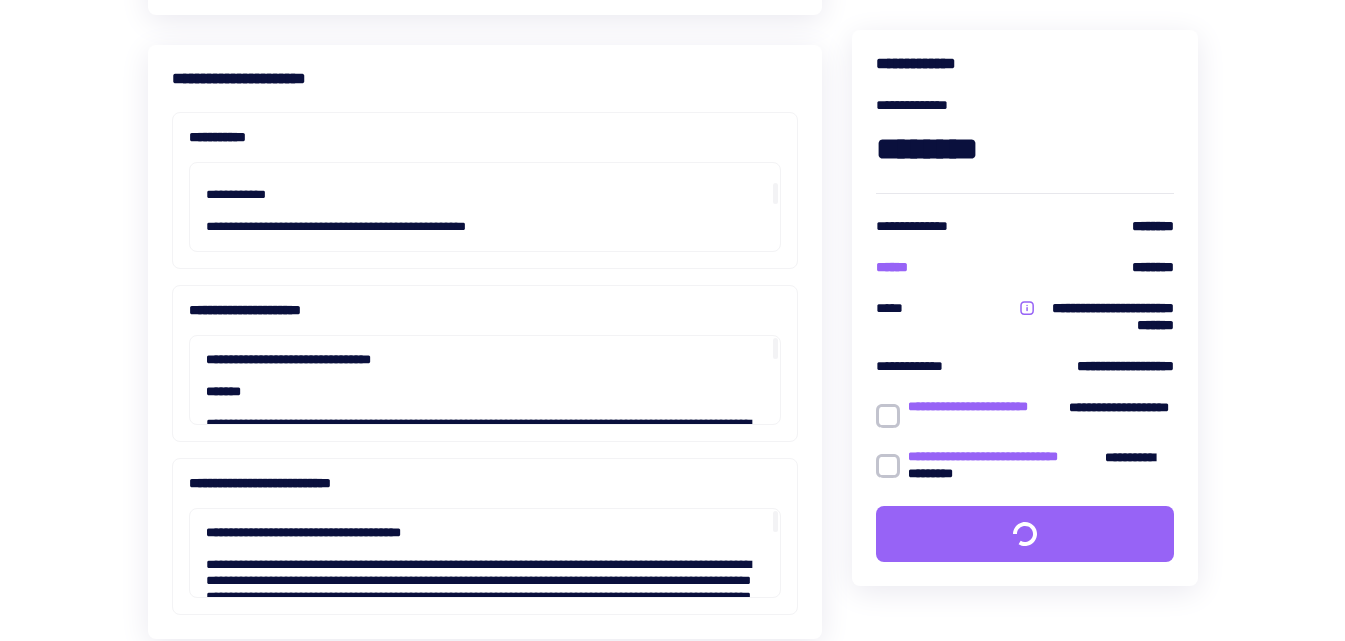 scroll, scrollTop: 800, scrollLeft: 0, axis: vertical 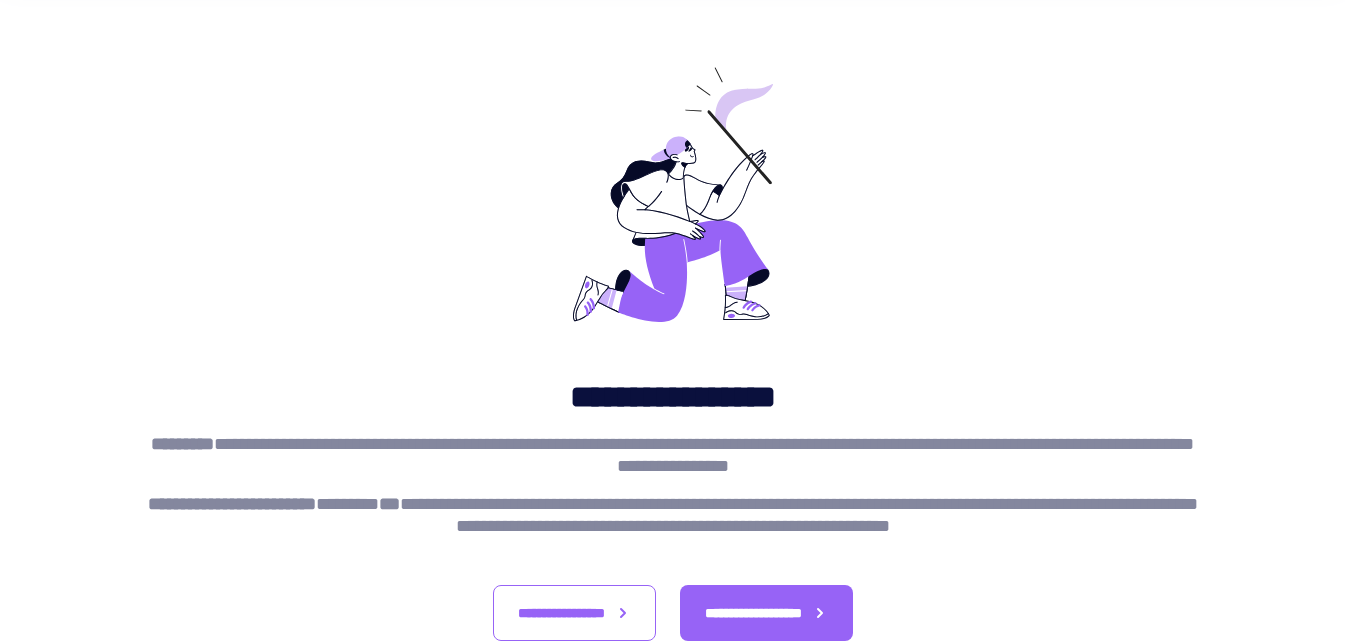 click on "**********" at bounding box center [673, 455] 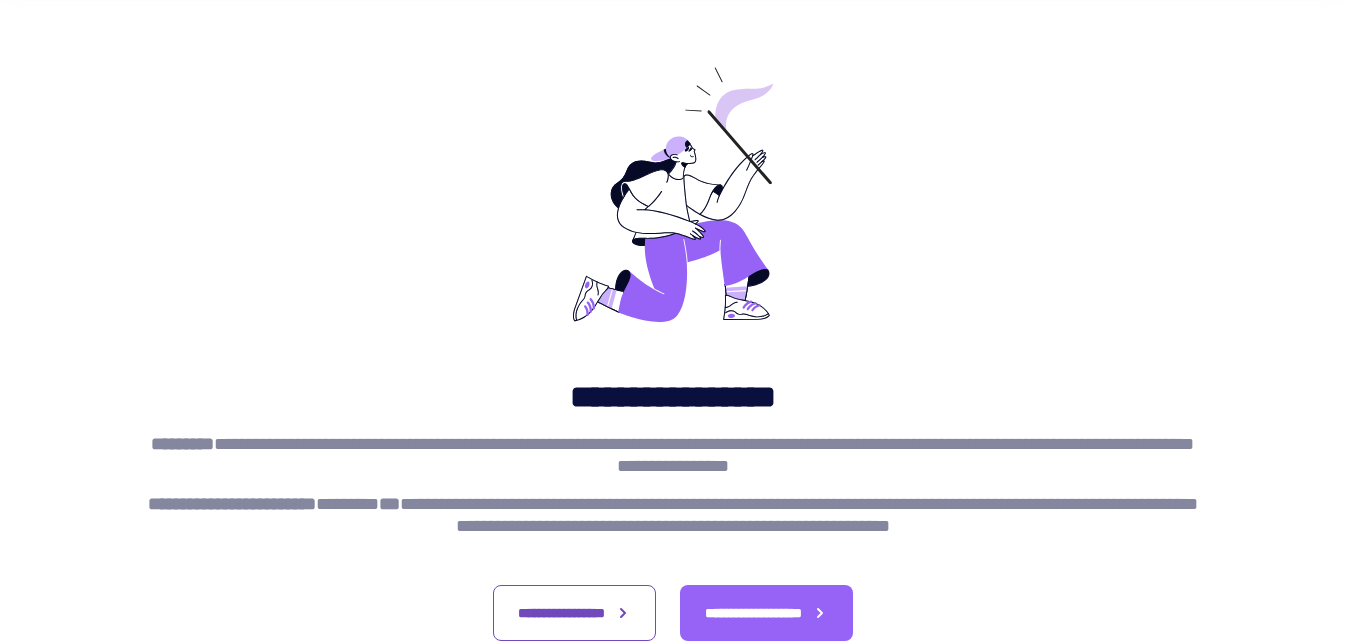 click on "**********" at bounding box center (574, 613) 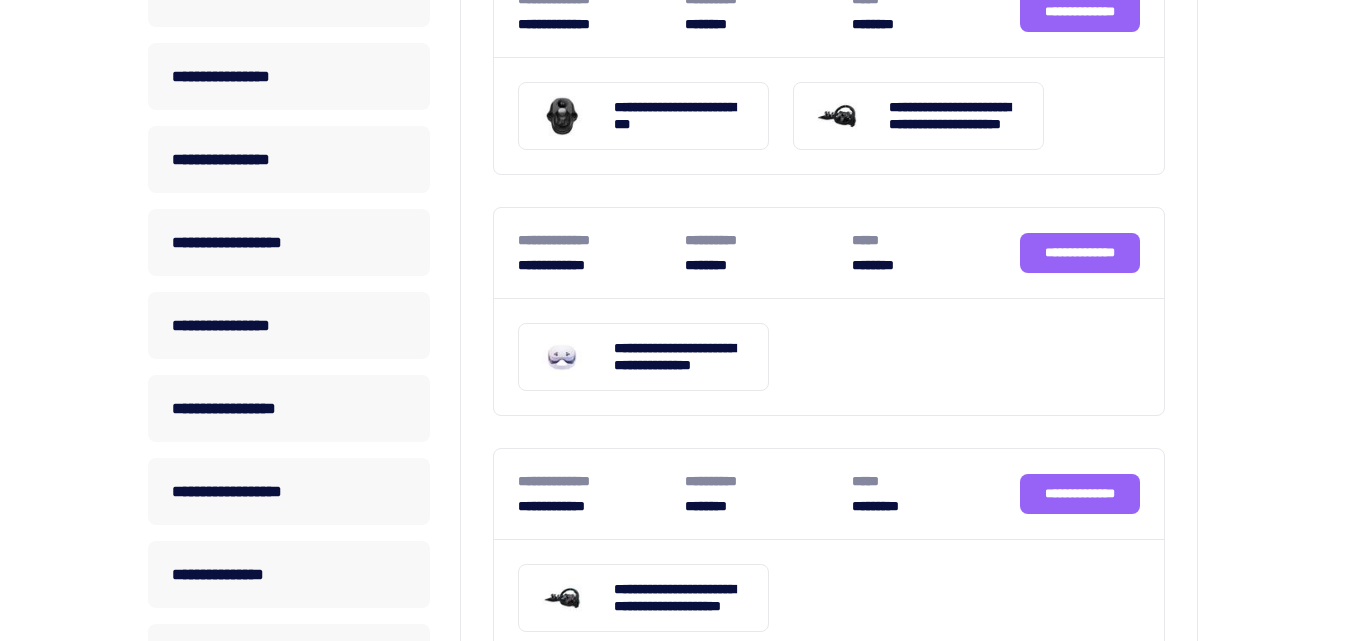 scroll, scrollTop: 400, scrollLeft: 0, axis: vertical 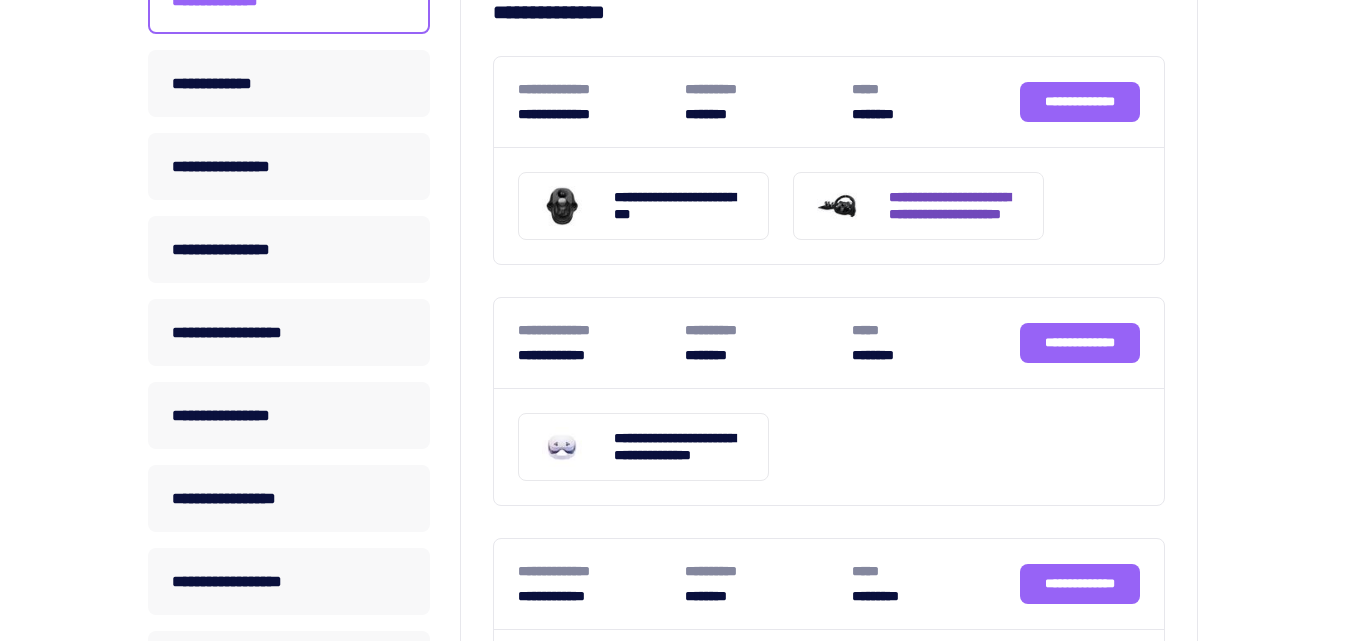 click on "**********" at bounding box center [954, 206] 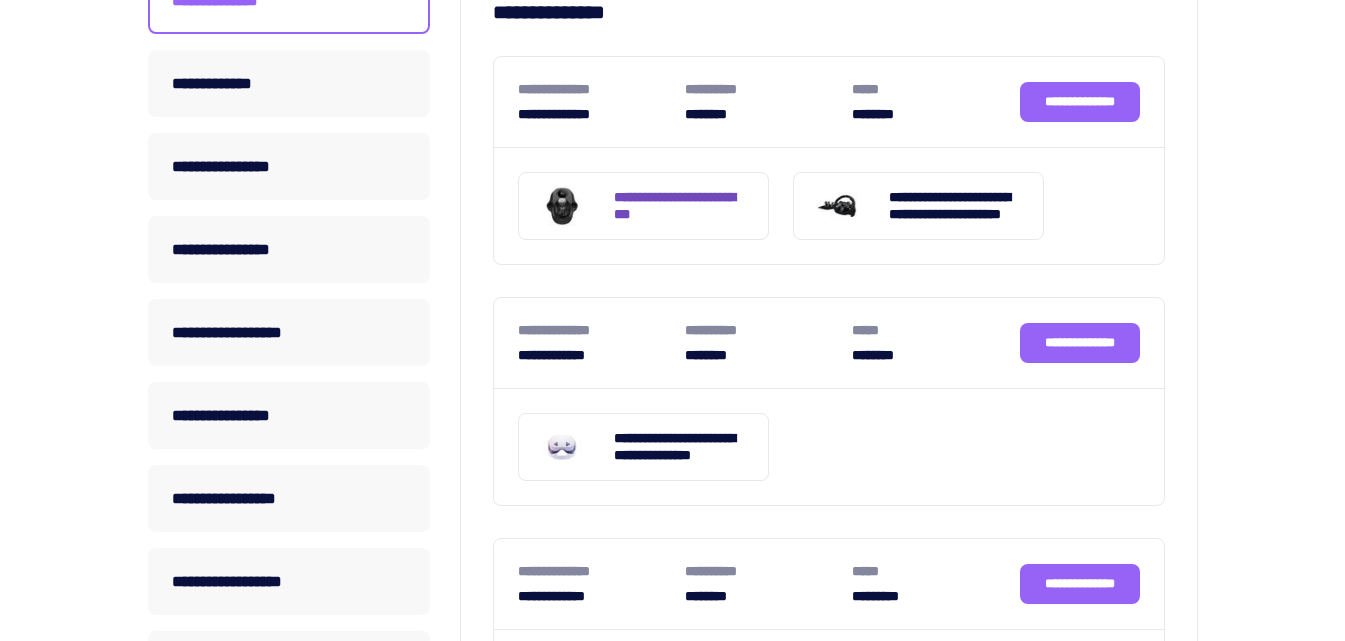 click on "**********" at bounding box center (643, 206) 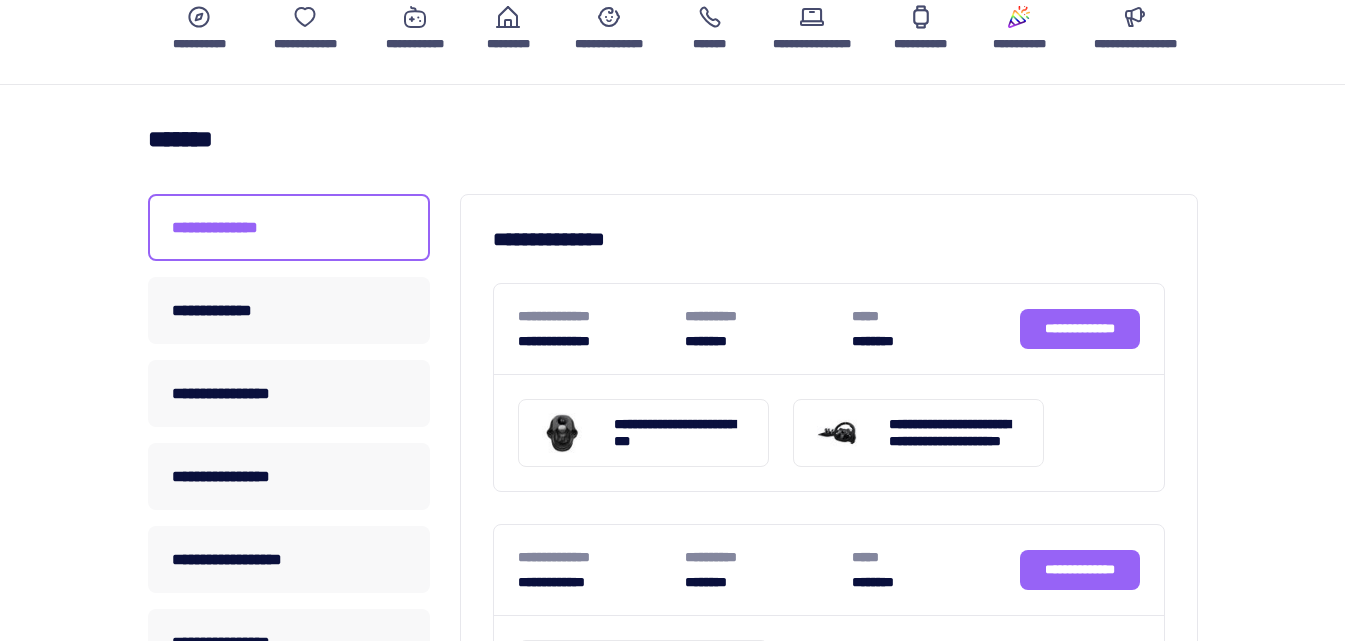 scroll, scrollTop: 0, scrollLeft: 0, axis: both 